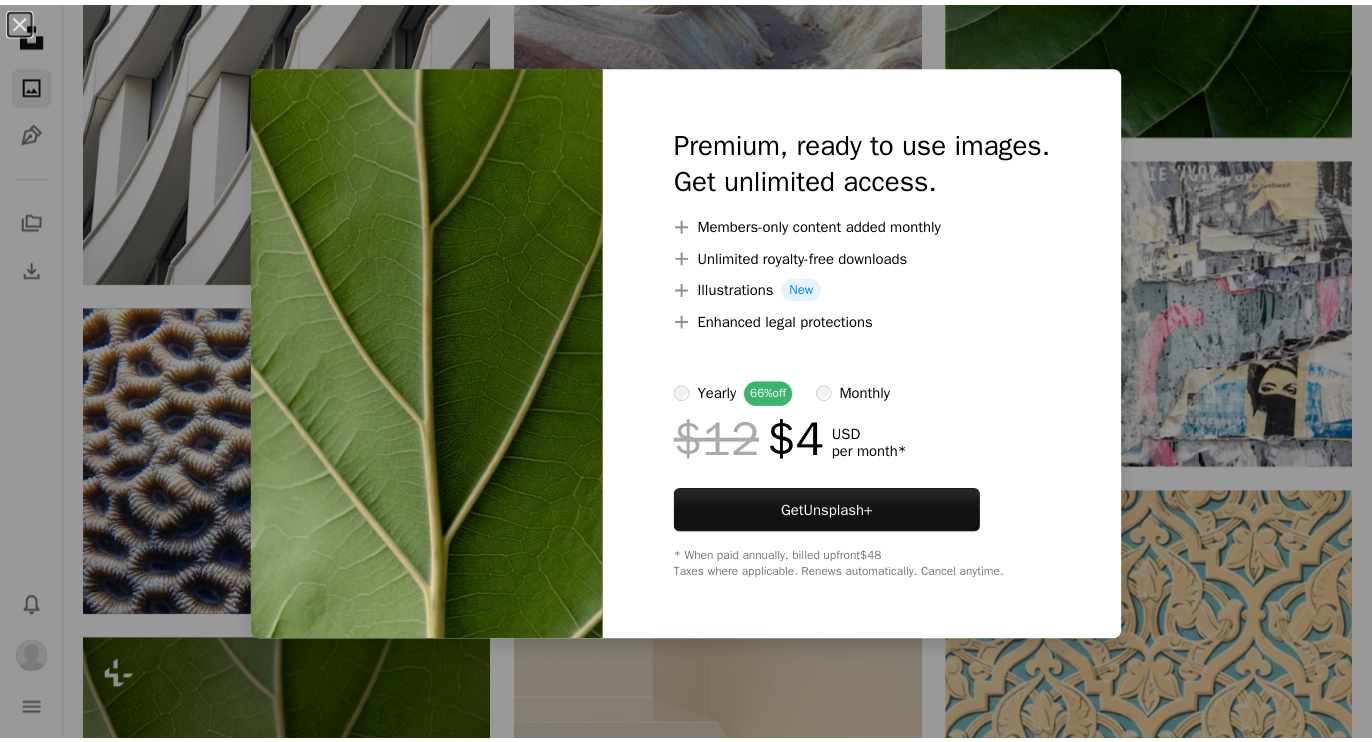 scroll, scrollTop: 54000, scrollLeft: 0, axis: vertical 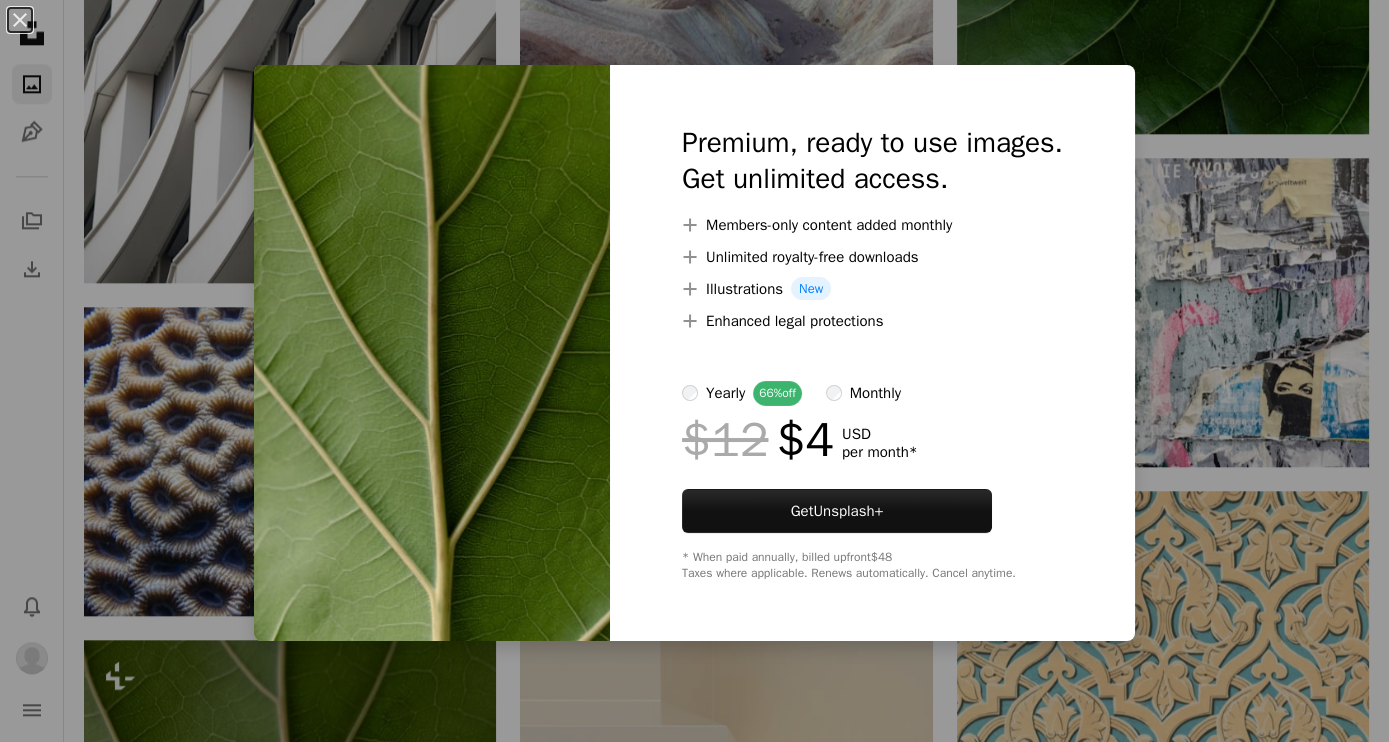 click on "An X shape Premium, ready to use images. Get unlimited access. A plus sign Members-only content added monthly A plus sign Unlimited royalty-free downloads A plus sign Illustrations  New A plus sign Enhanced legal protections yearly 66%  off monthly $12   $4 USD per month * Get  Unsplash+ * When paid annually, billed upfront  $48 Taxes where applicable. Renews automatically. Cancel anytime." at bounding box center [694, 371] 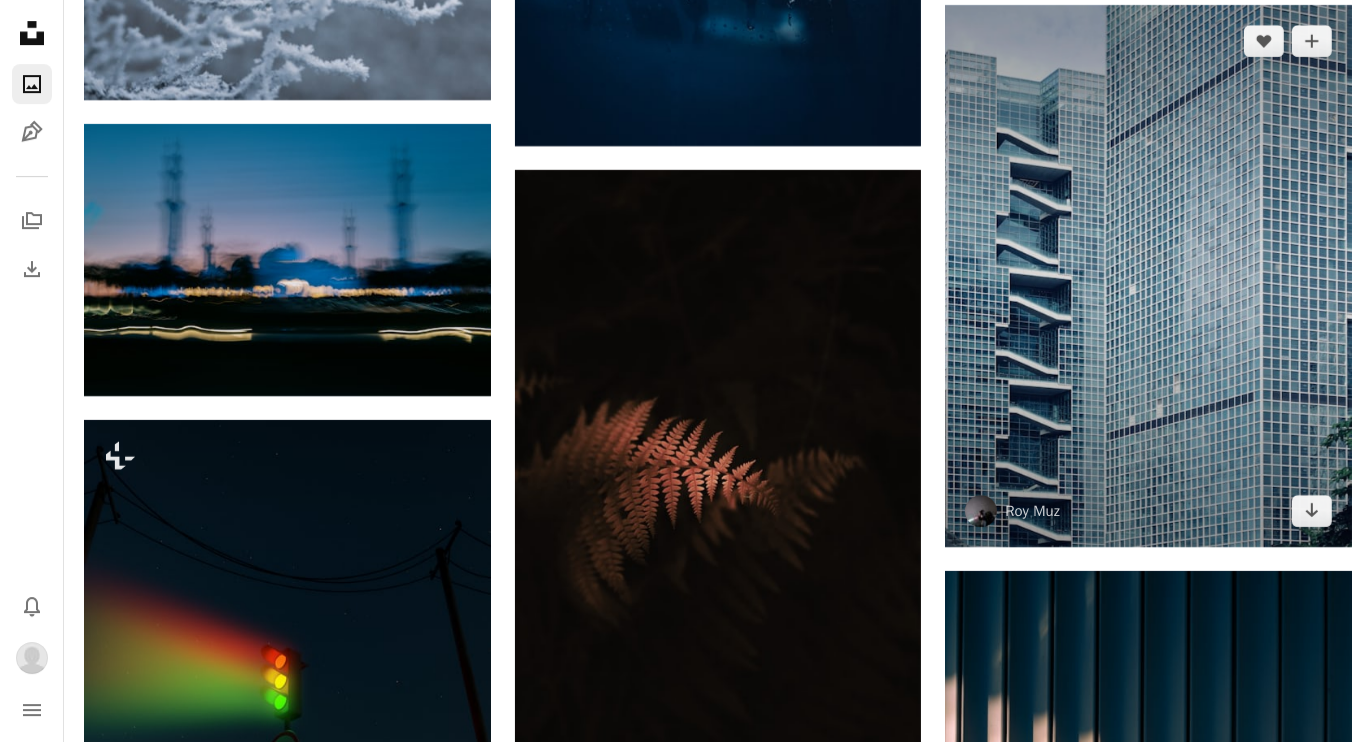 scroll, scrollTop: 73000, scrollLeft: 0, axis: vertical 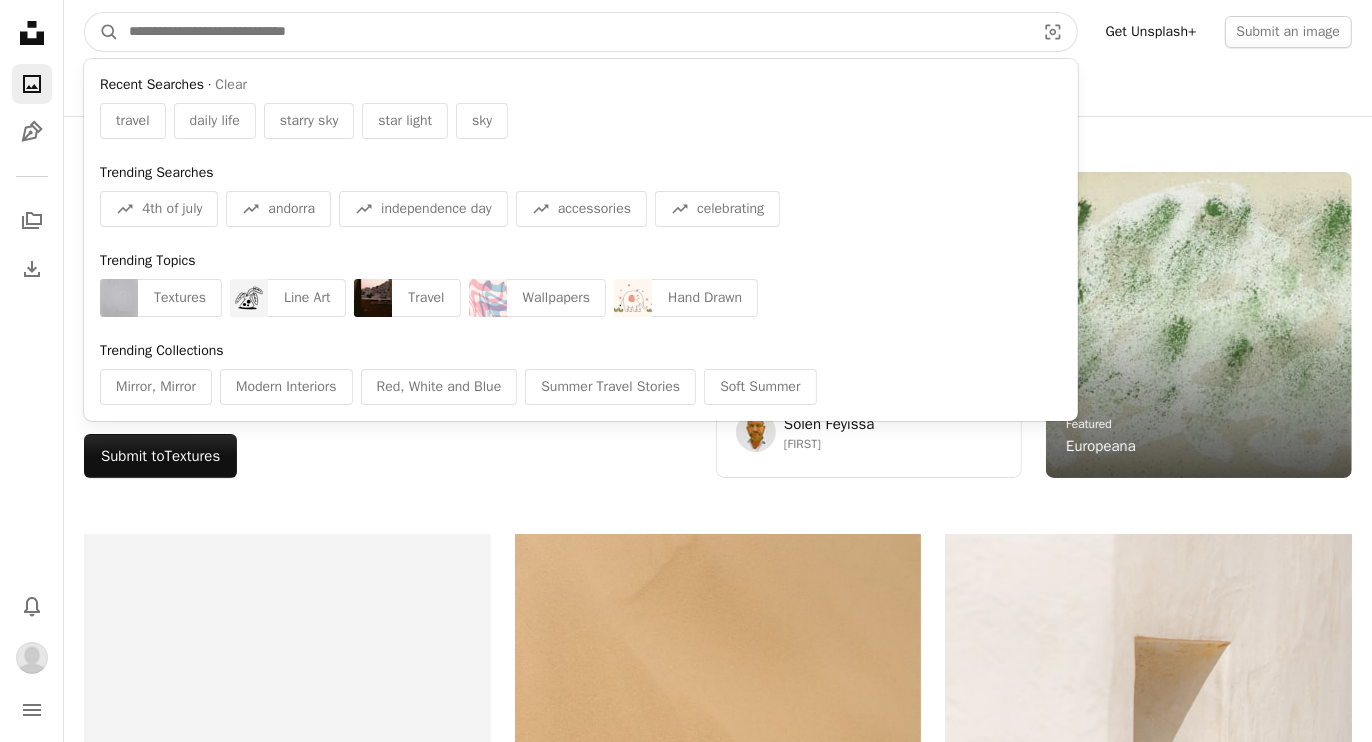 click at bounding box center (574, 32) 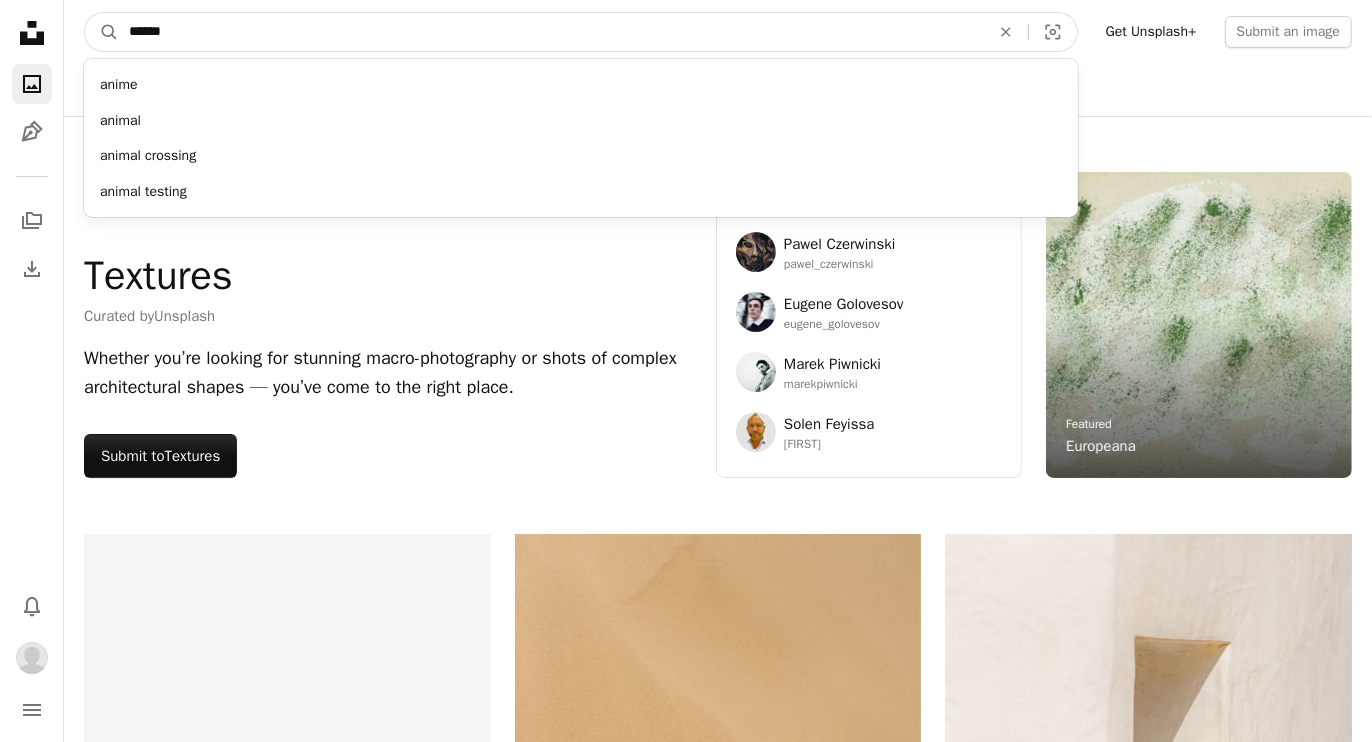 type on "******" 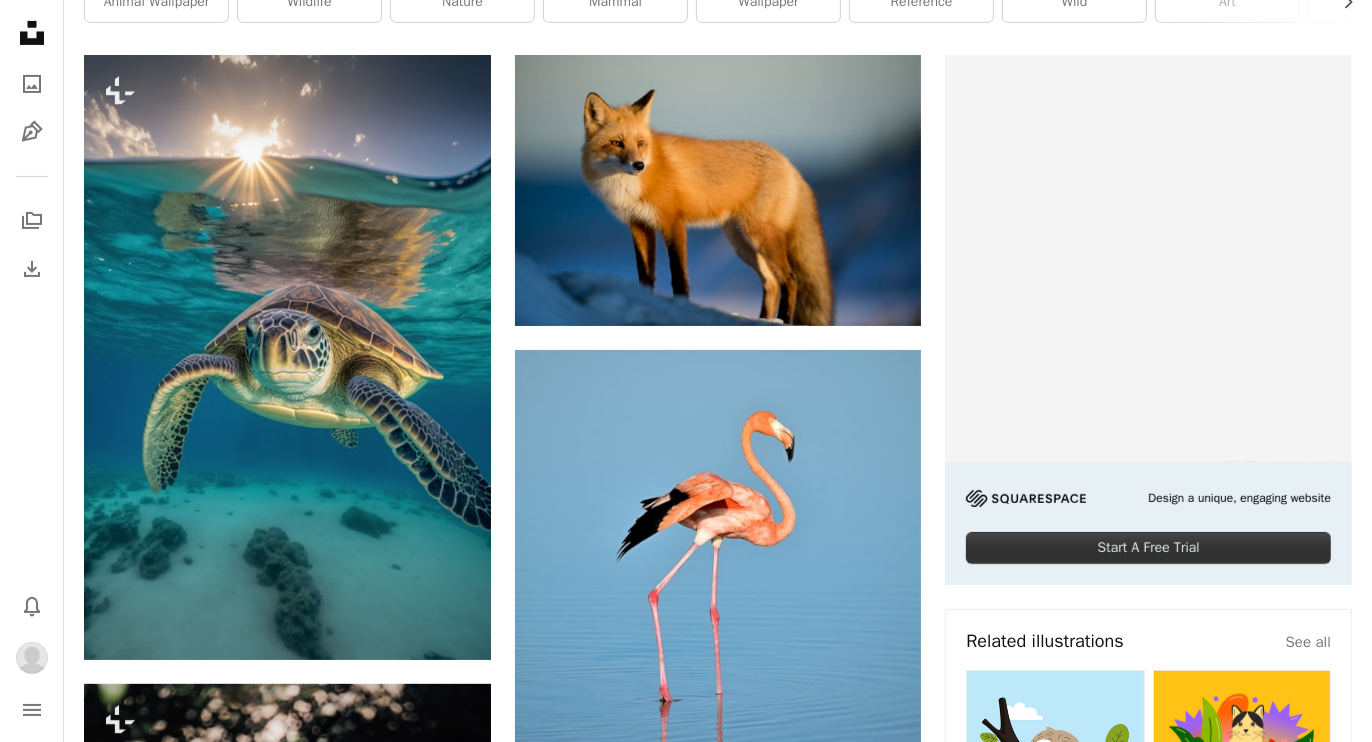 scroll, scrollTop: 0, scrollLeft: 0, axis: both 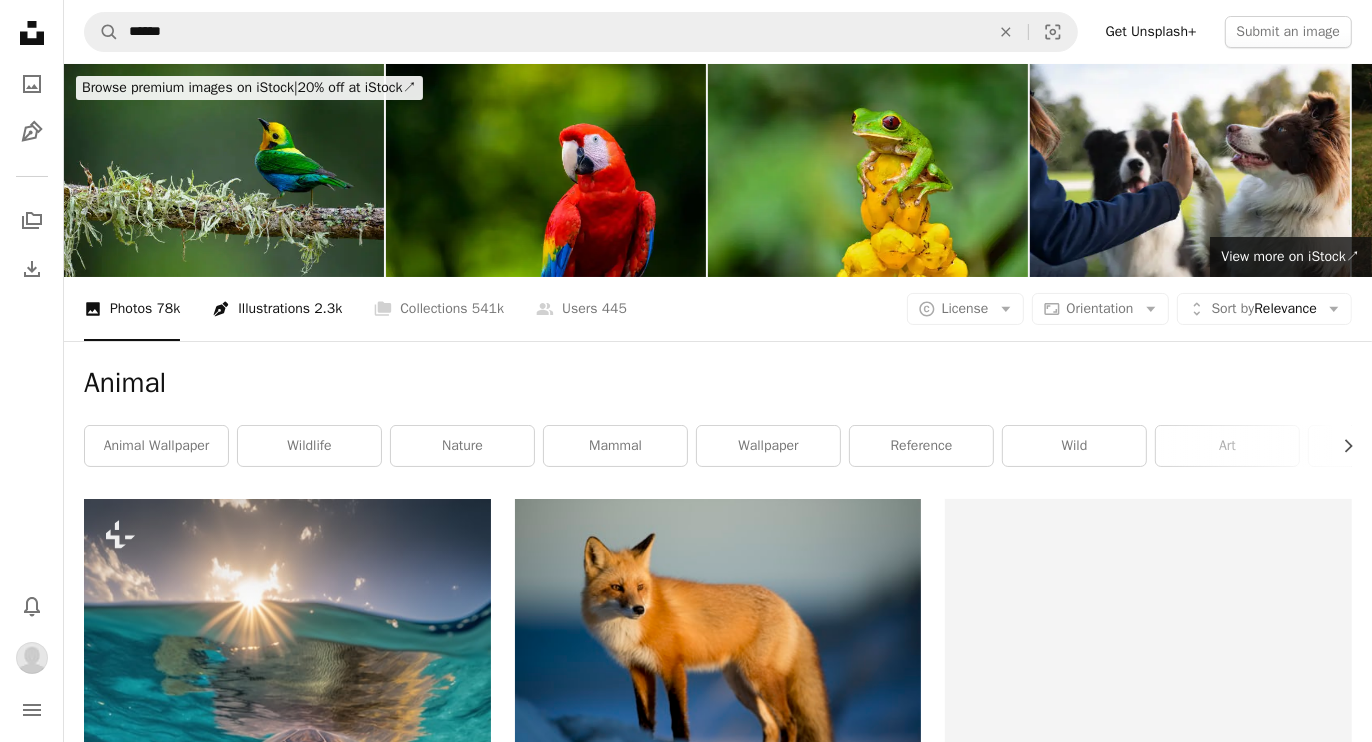 click on "Pen Tool Illustrations   2.3k" at bounding box center (277, 309) 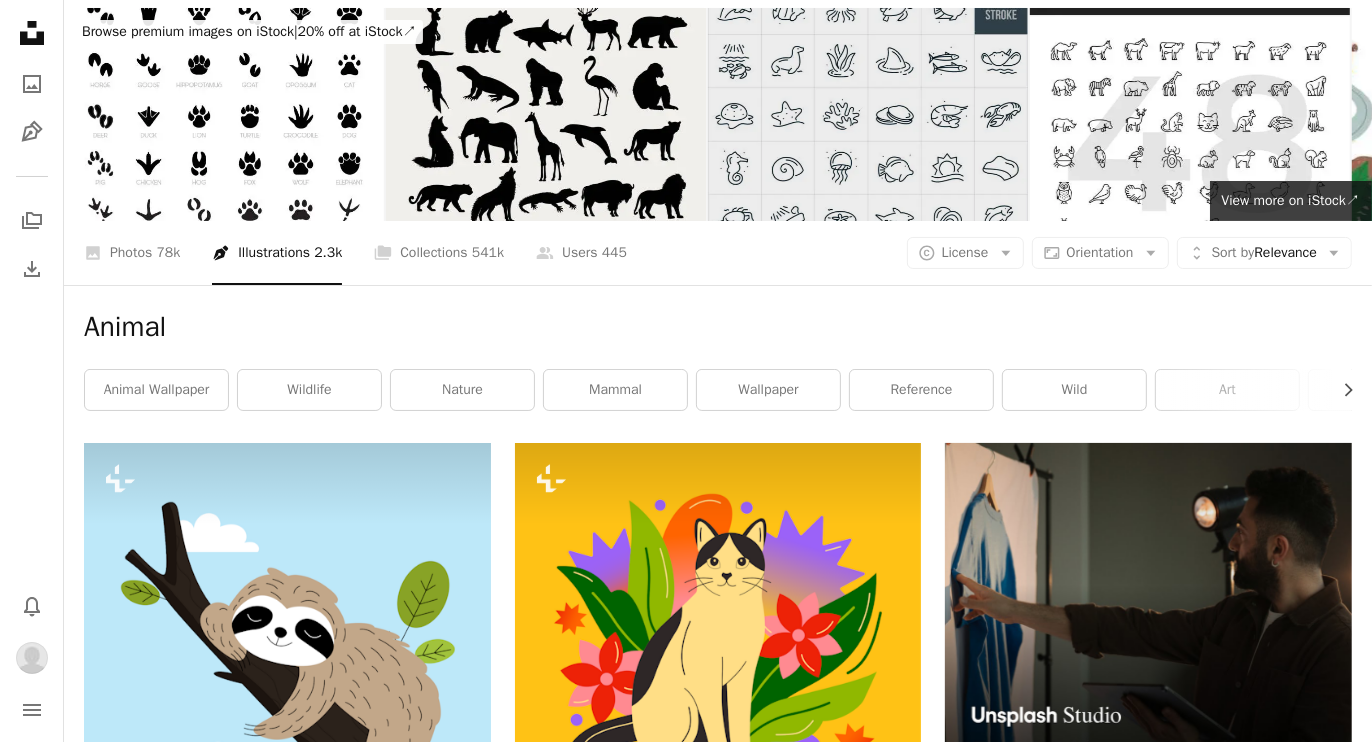 scroll, scrollTop: 0, scrollLeft: 0, axis: both 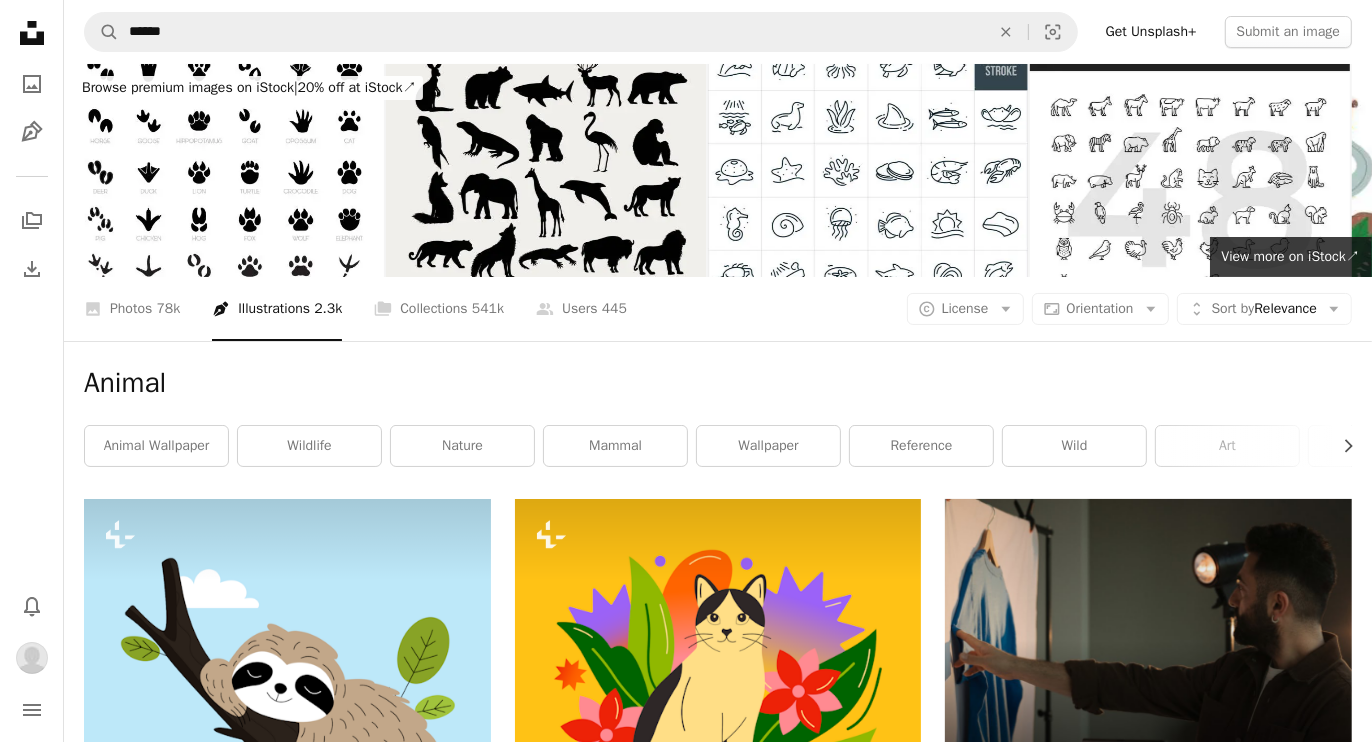 click on "Unsplash logo Unsplash Home" 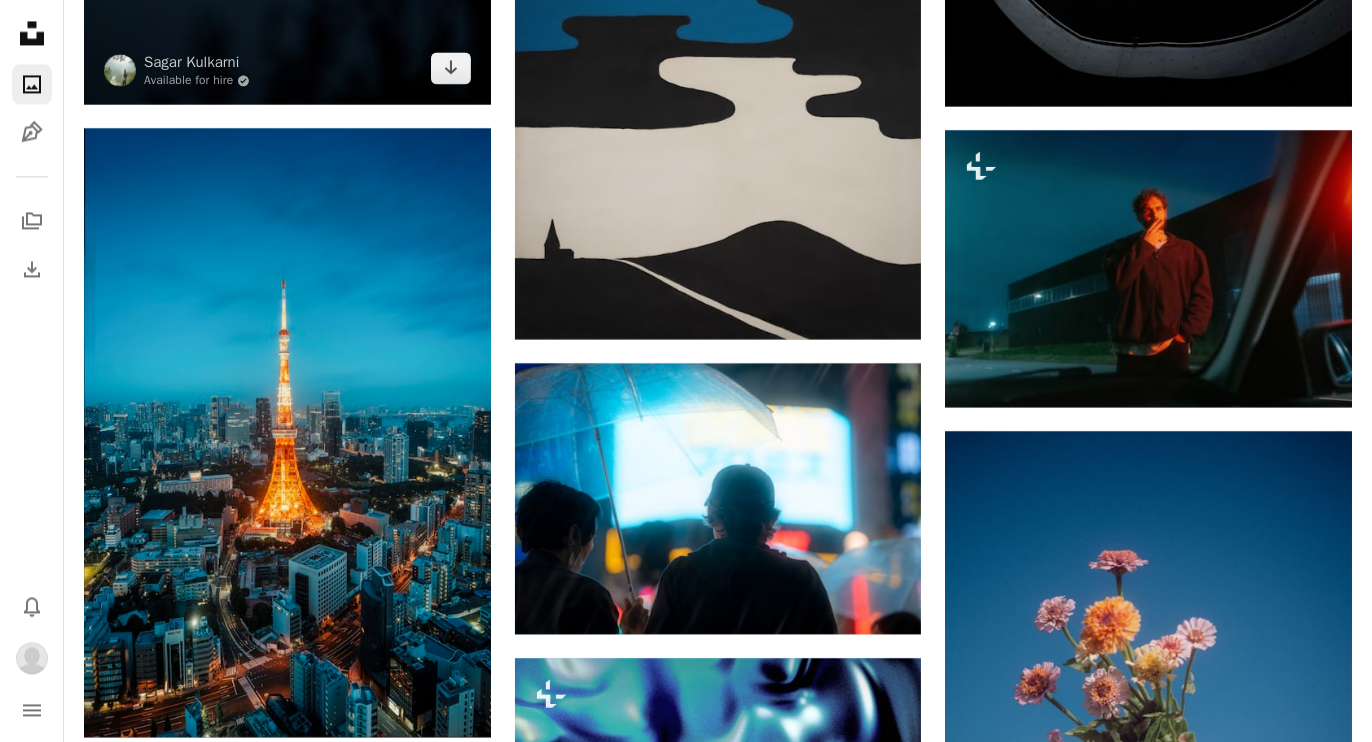 scroll, scrollTop: 4000, scrollLeft: 0, axis: vertical 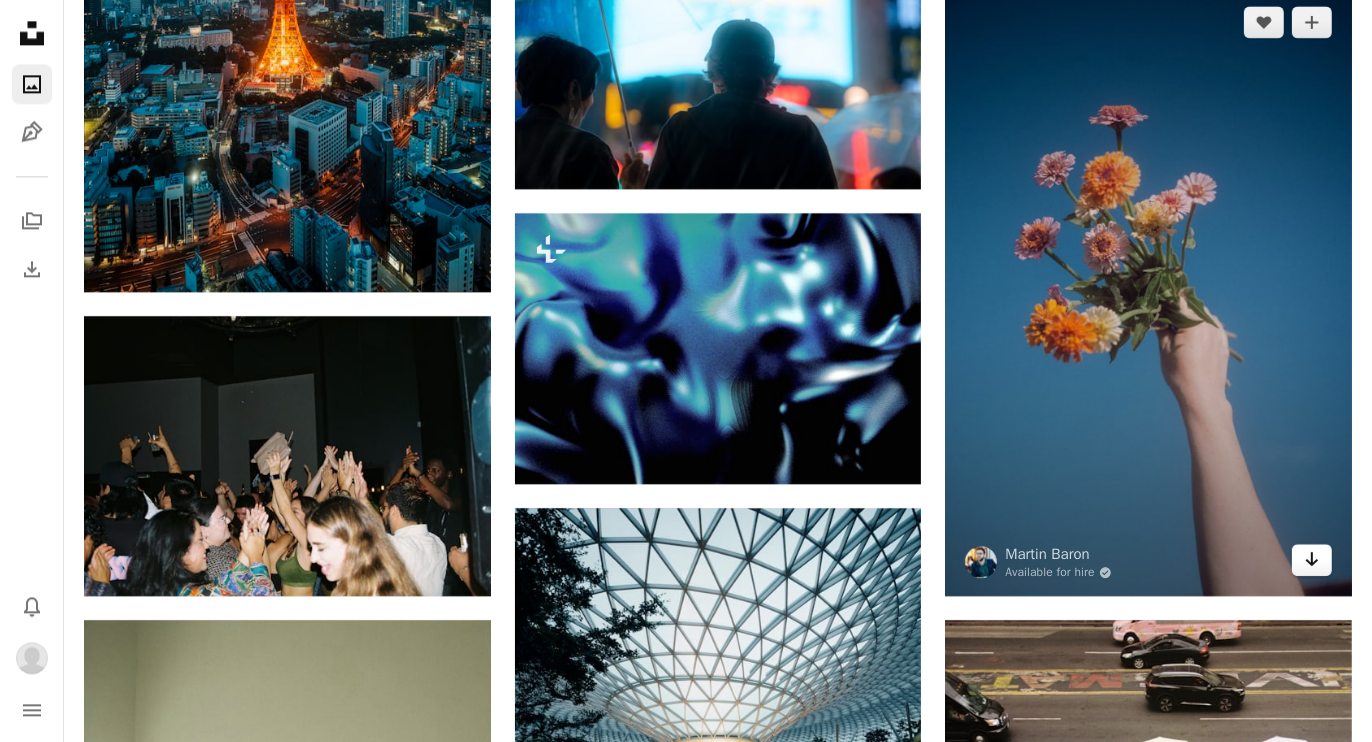 click on "Arrow pointing down" 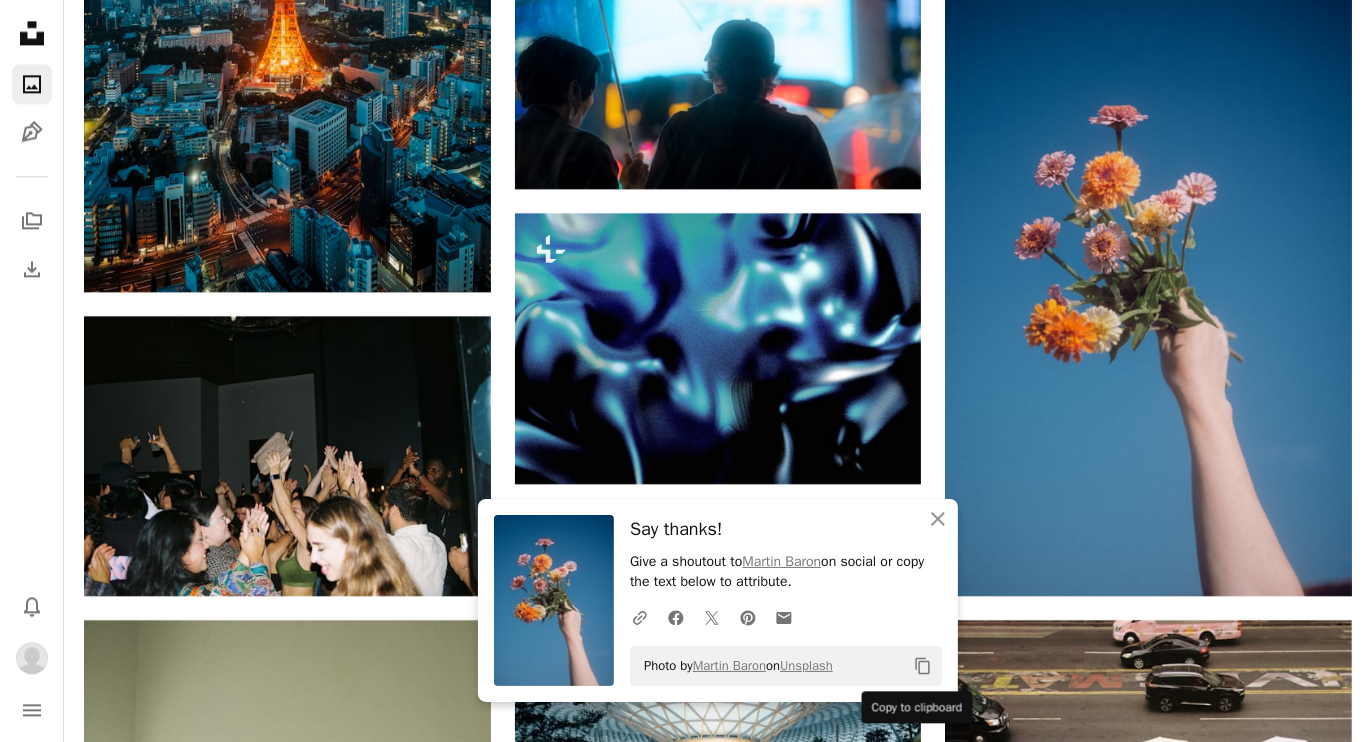 click on "Copy content" 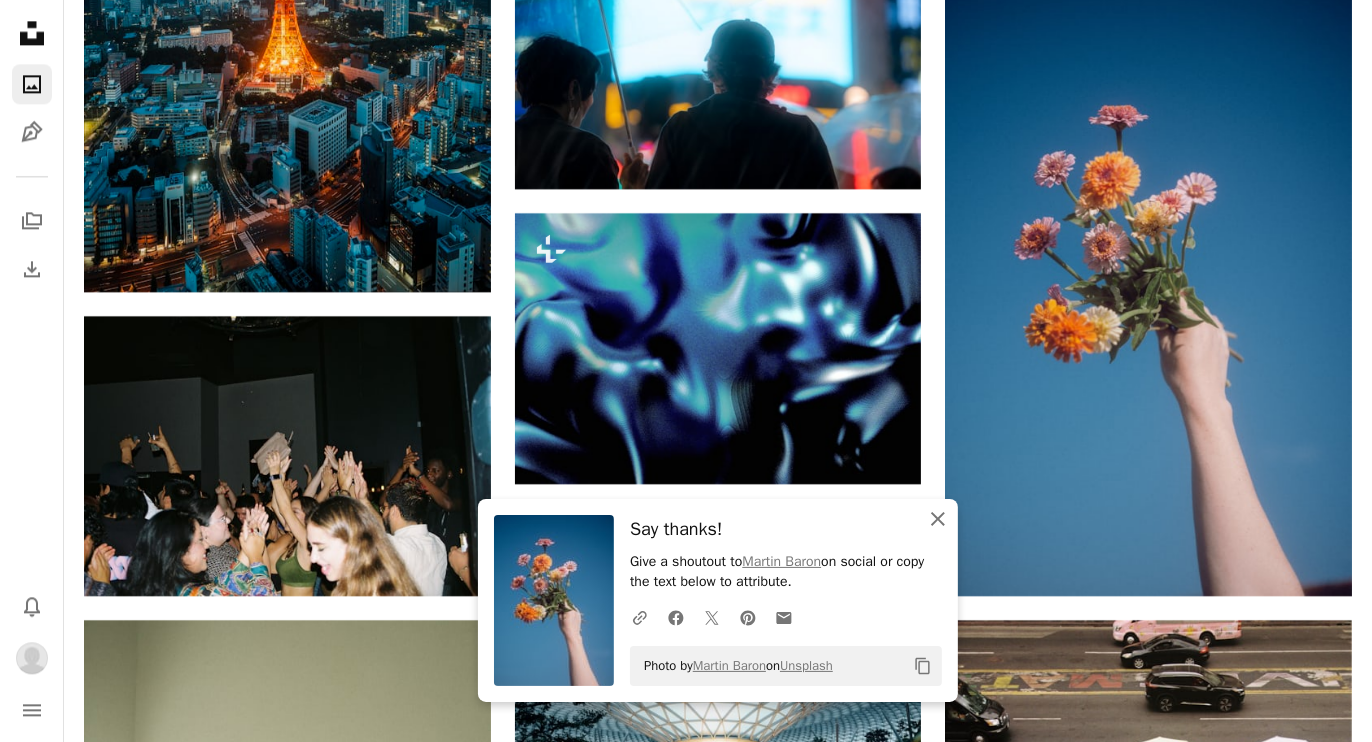 click on "An X shape" 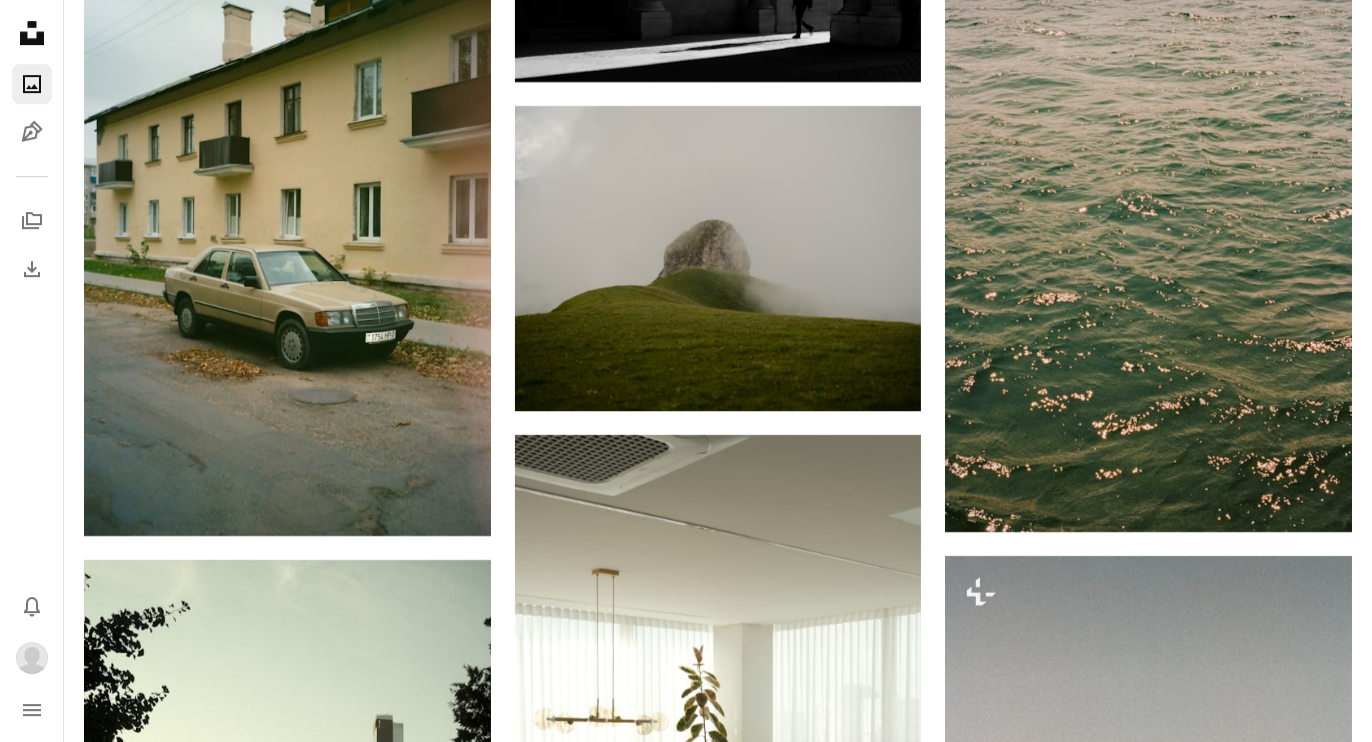 scroll, scrollTop: 5222, scrollLeft: 0, axis: vertical 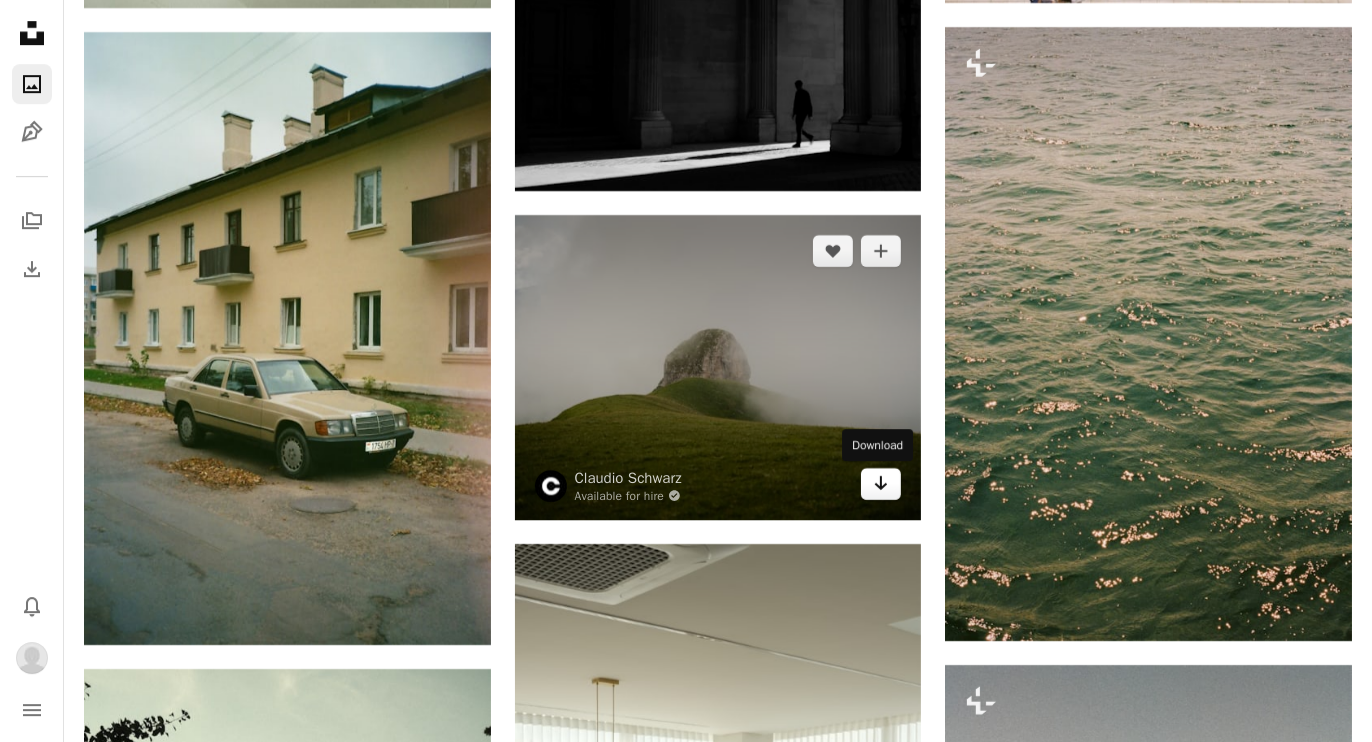 click on "Arrow pointing down" at bounding box center [881, 484] 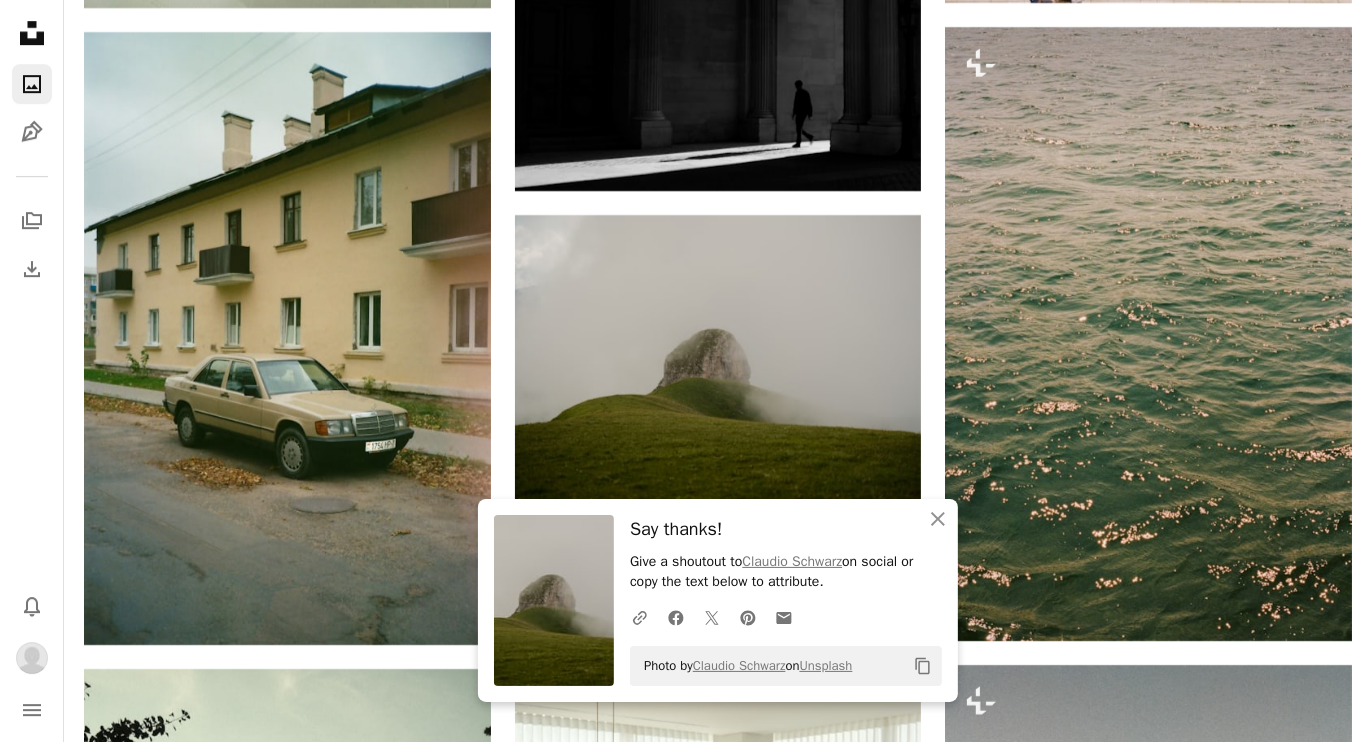 click on "Copy content" 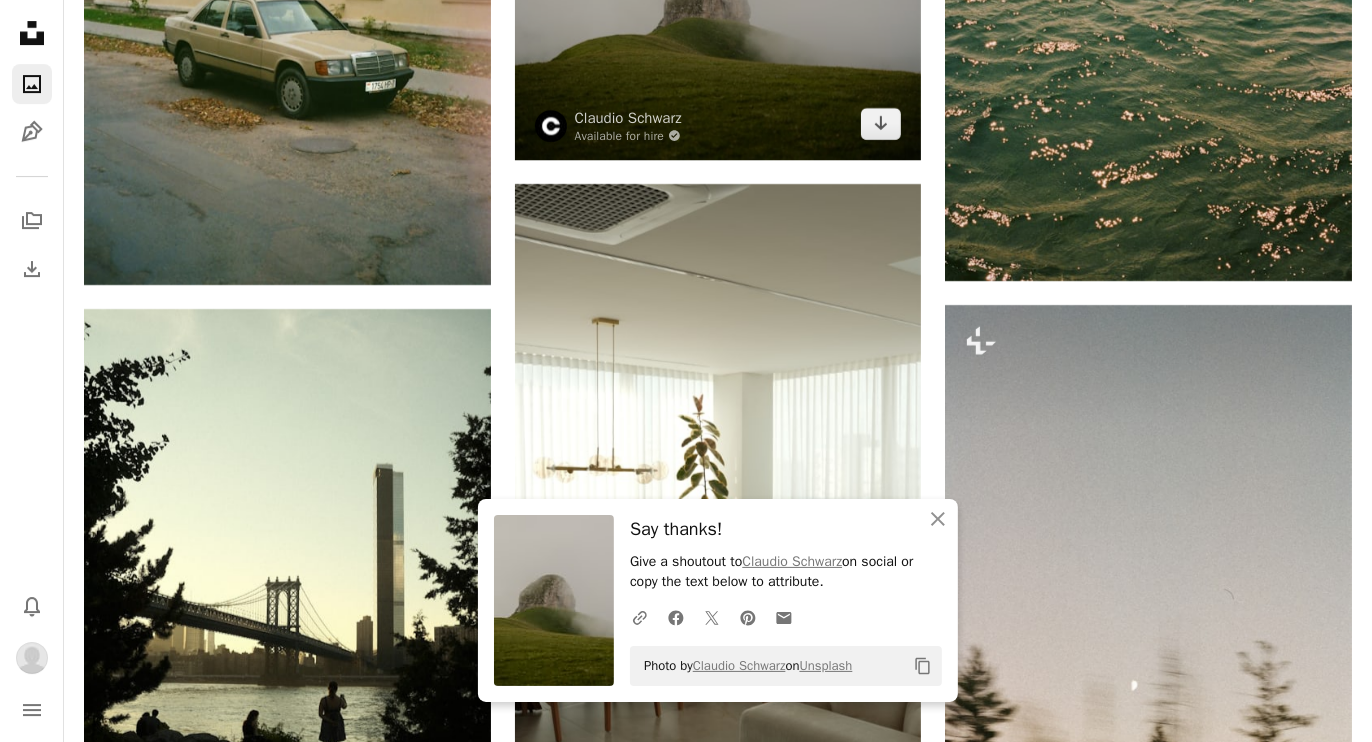 scroll, scrollTop: 5777, scrollLeft: 0, axis: vertical 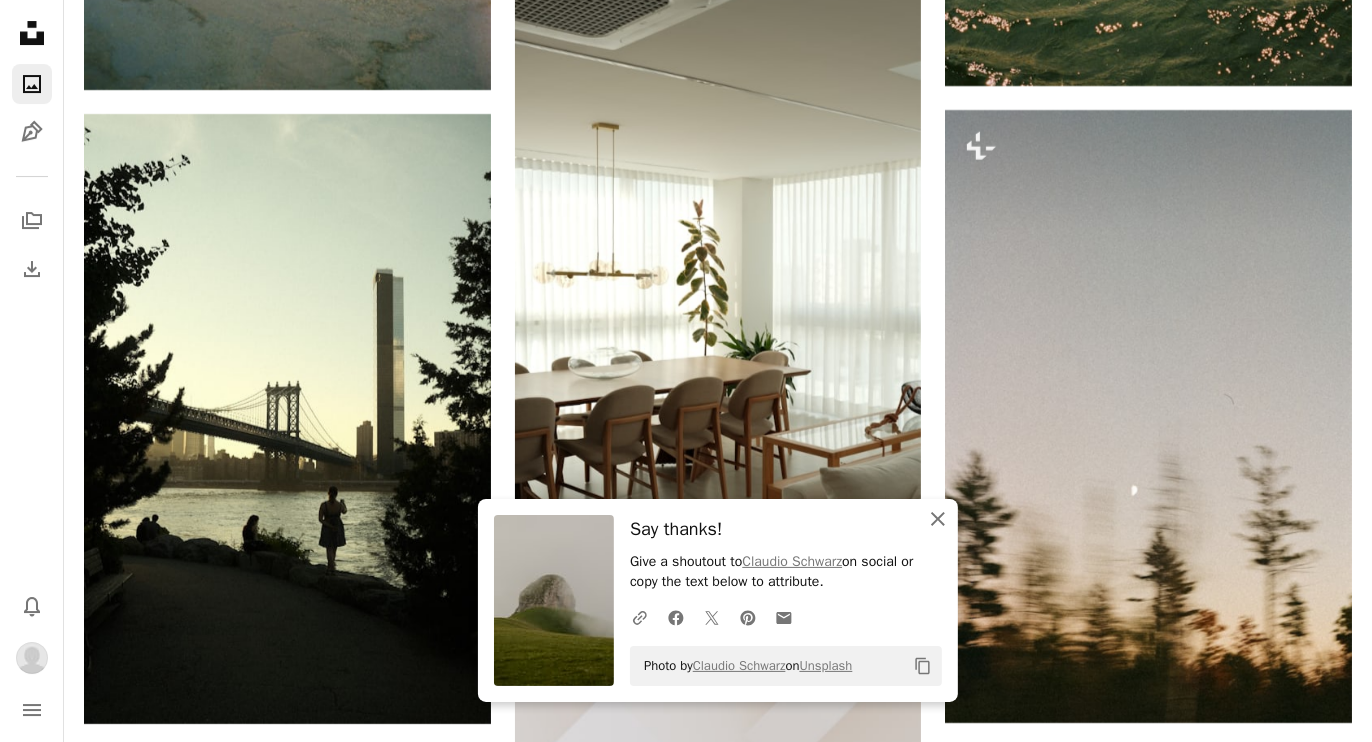 click on "An X shape" 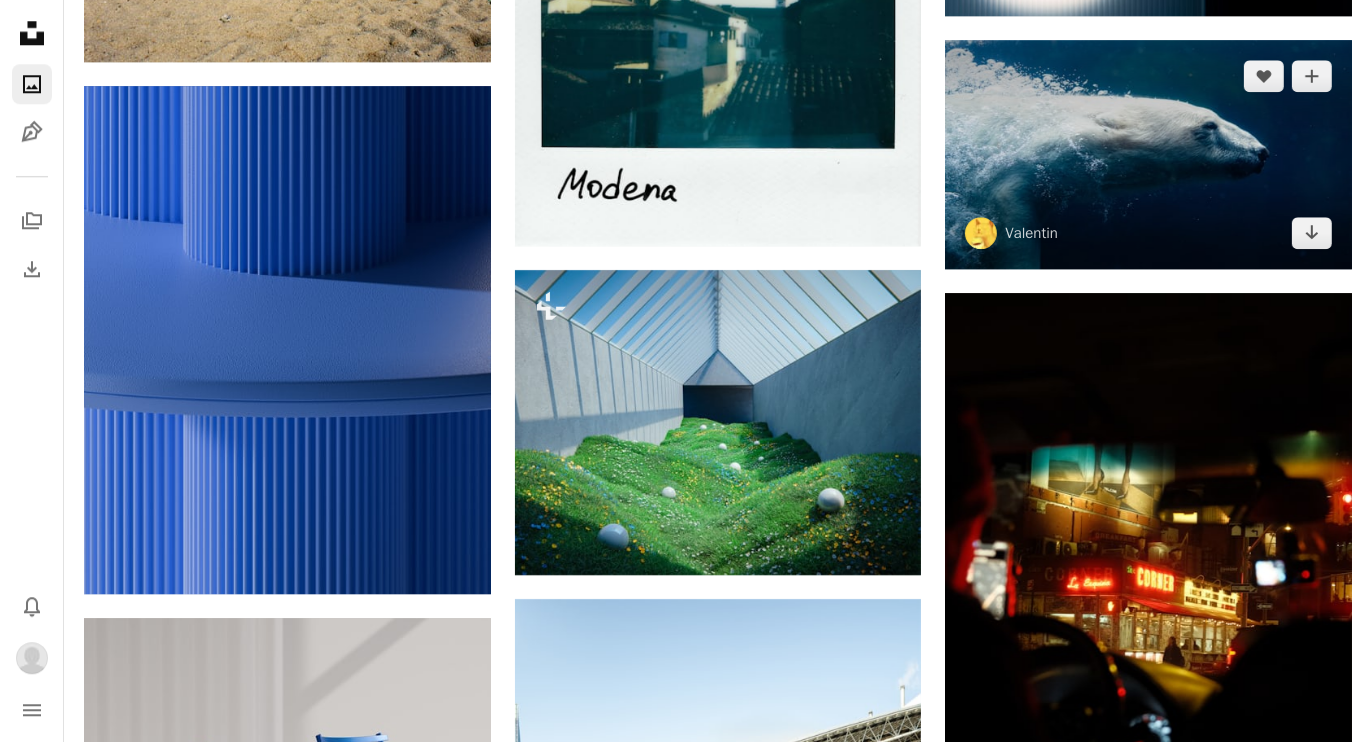 scroll, scrollTop: 10666, scrollLeft: 0, axis: vertical 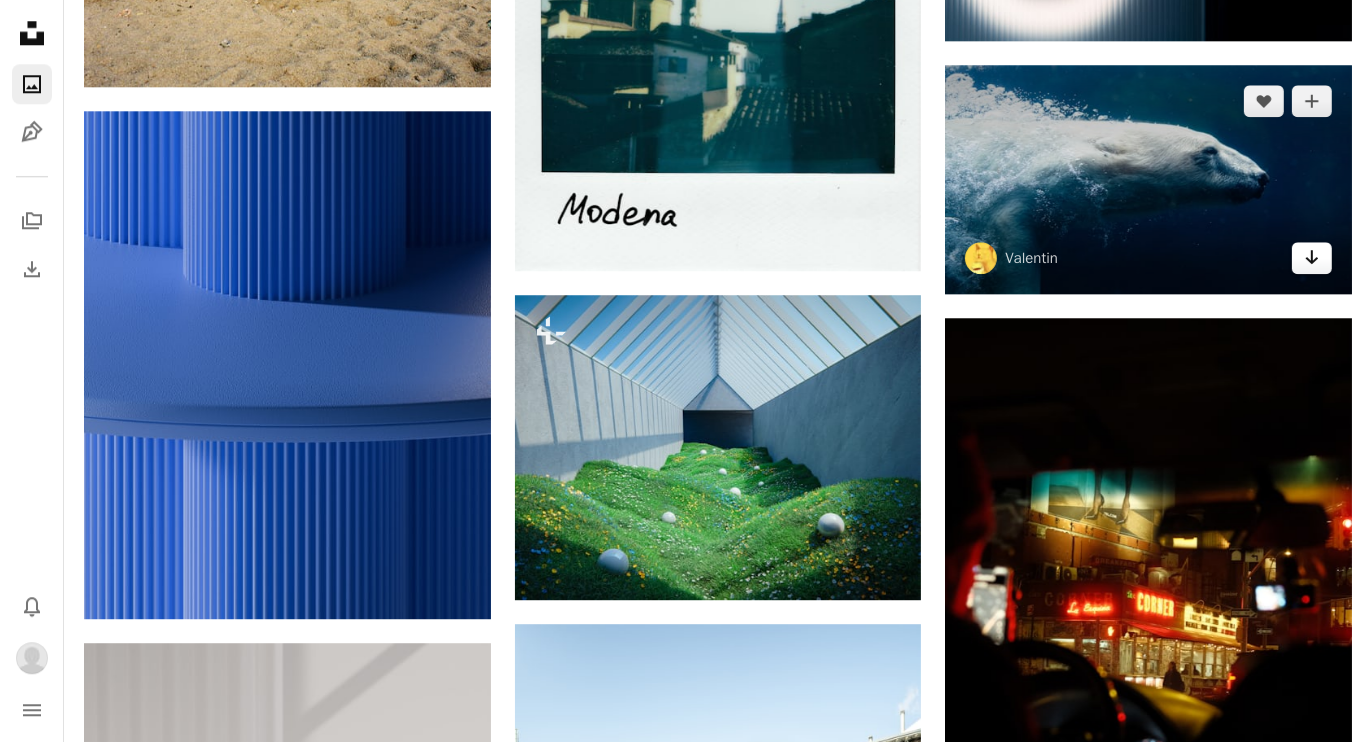 click on "Arrow pointing down" 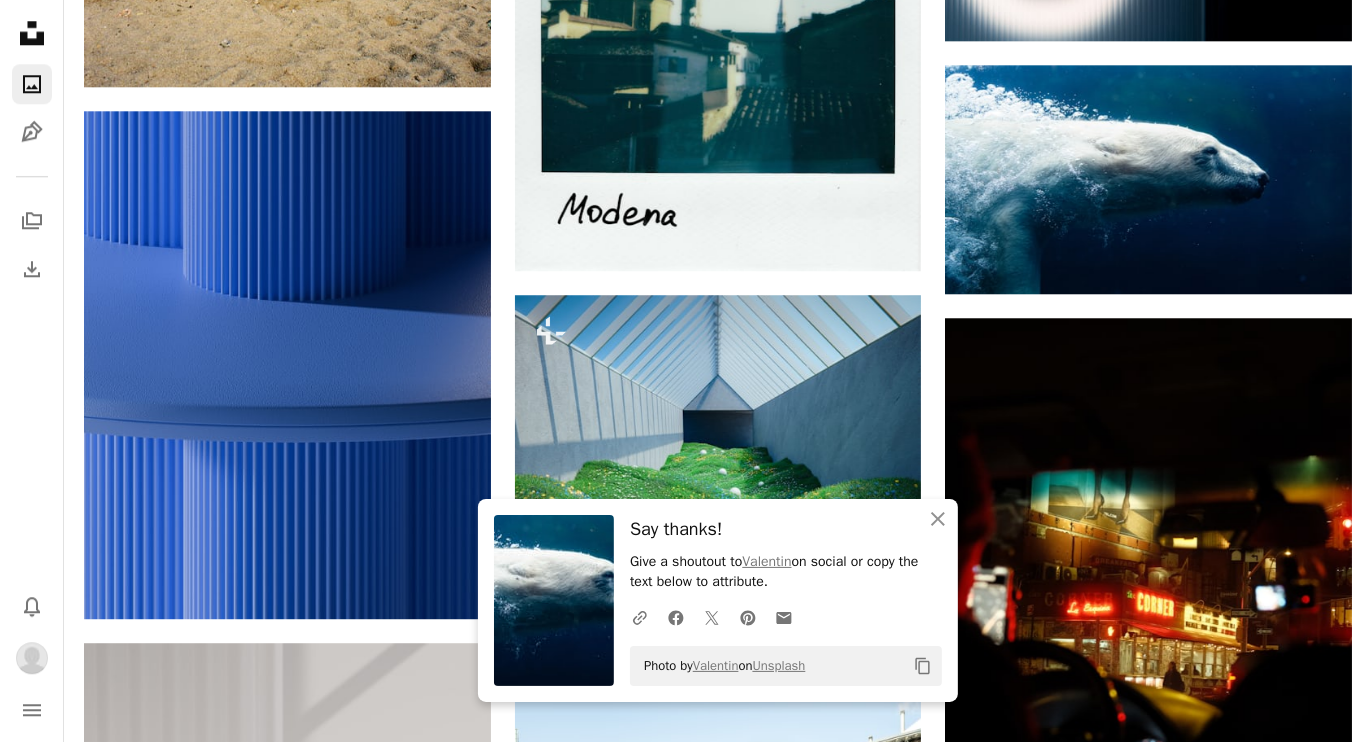 click 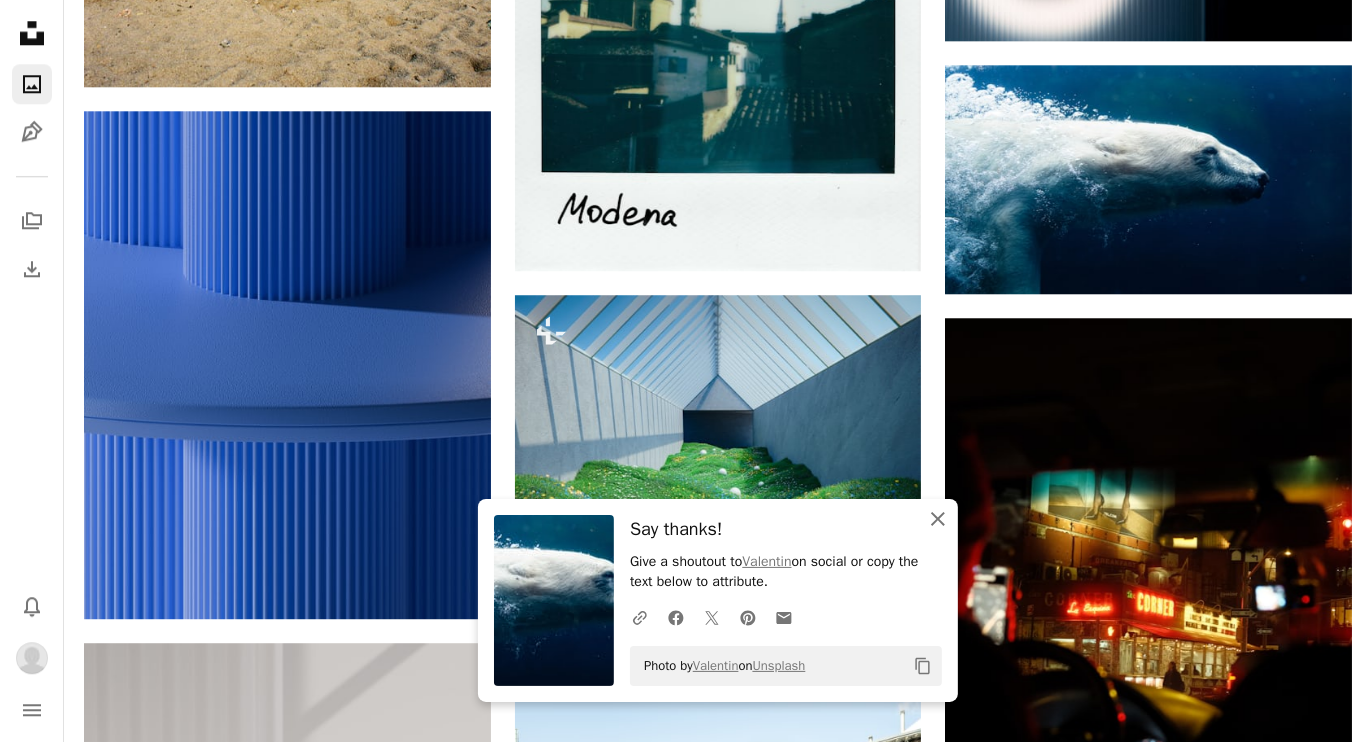 click on "An X shape" 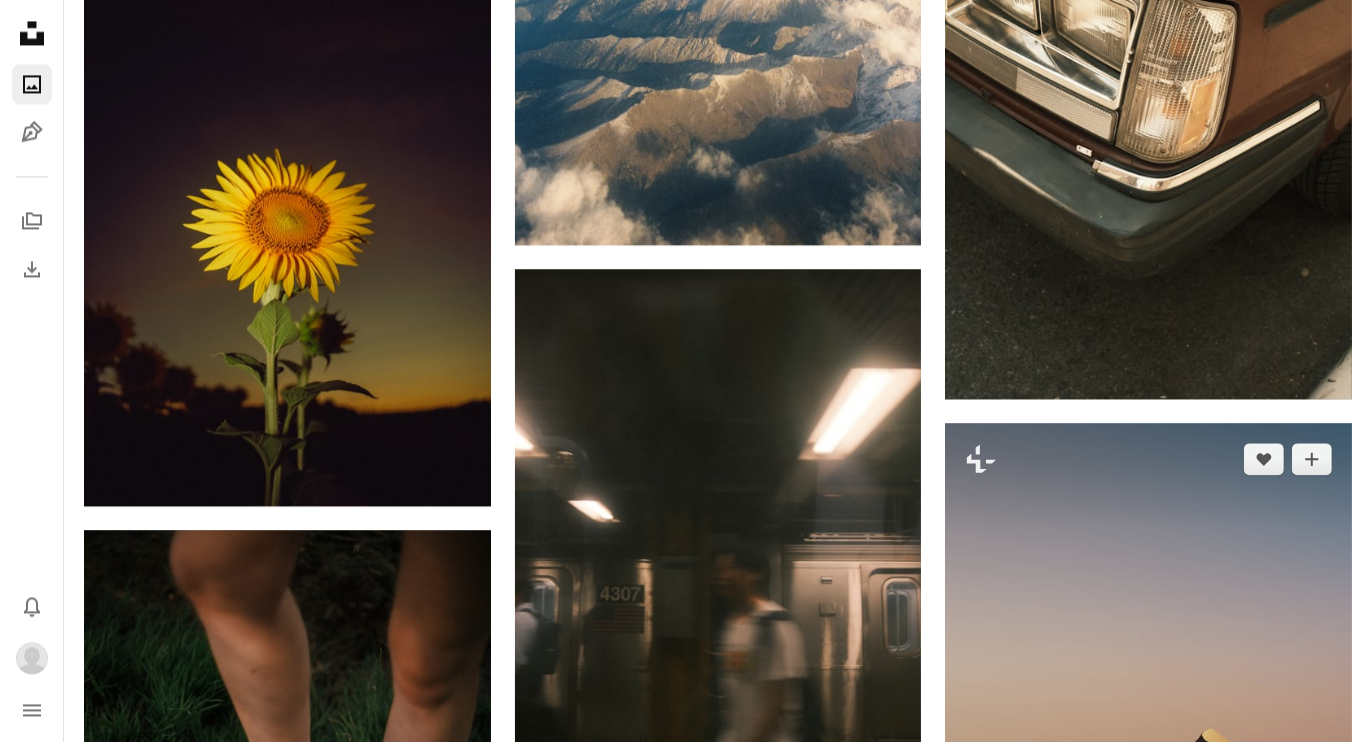 scroll, scrollTop: 15777, scrollLeft: 0, axis: vertical 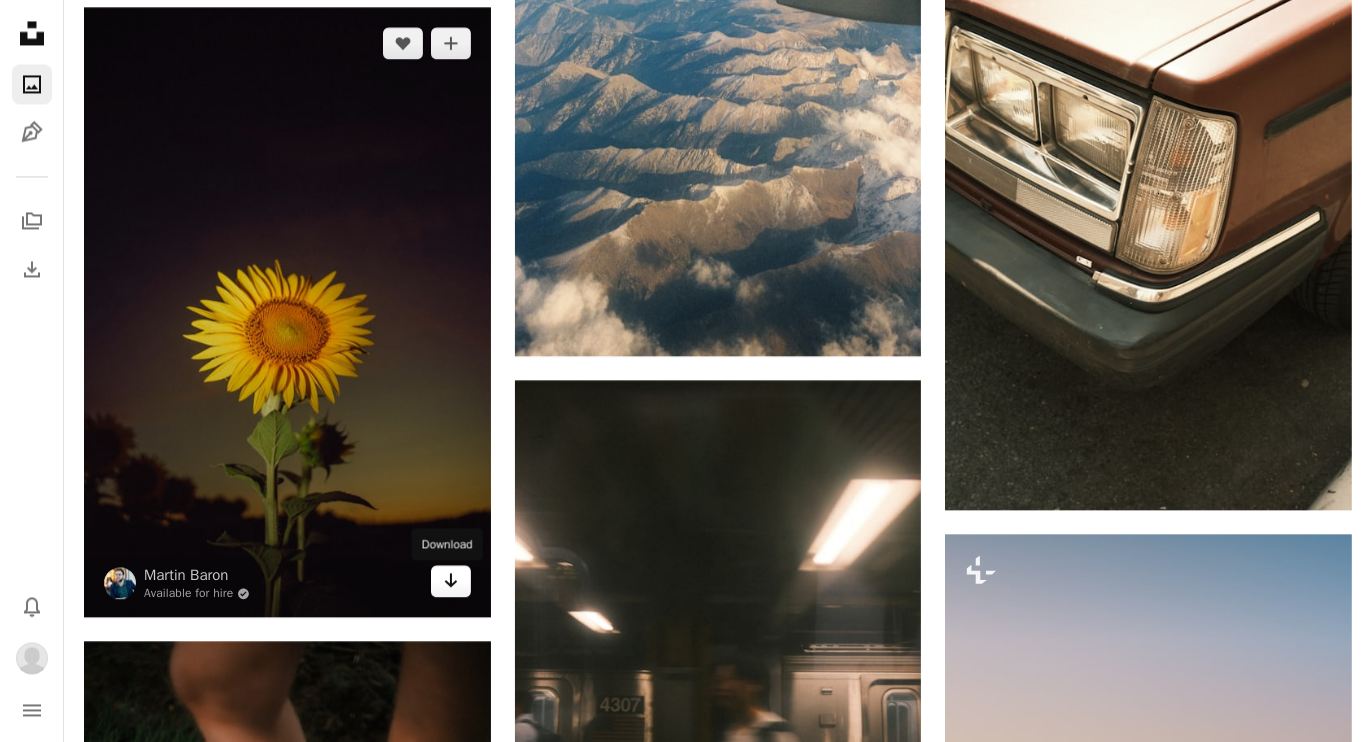 click 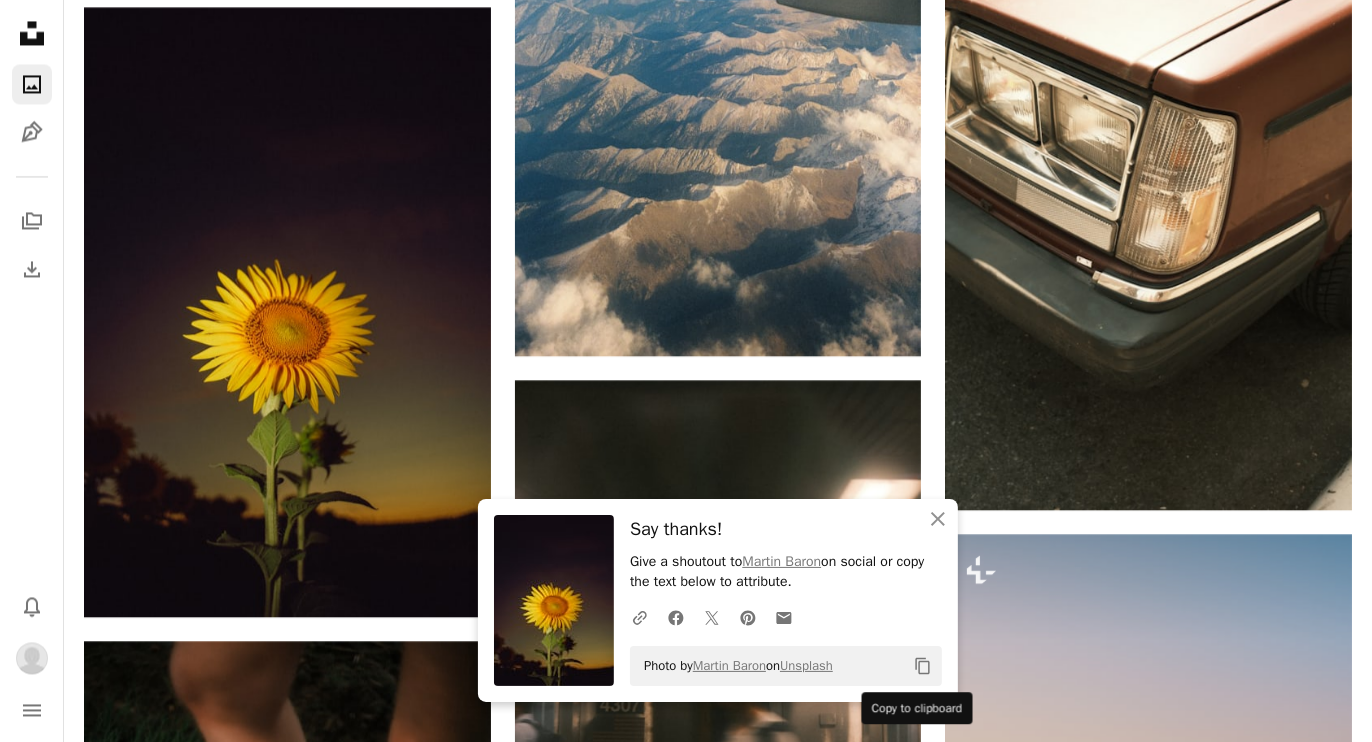 click on "Copy content" 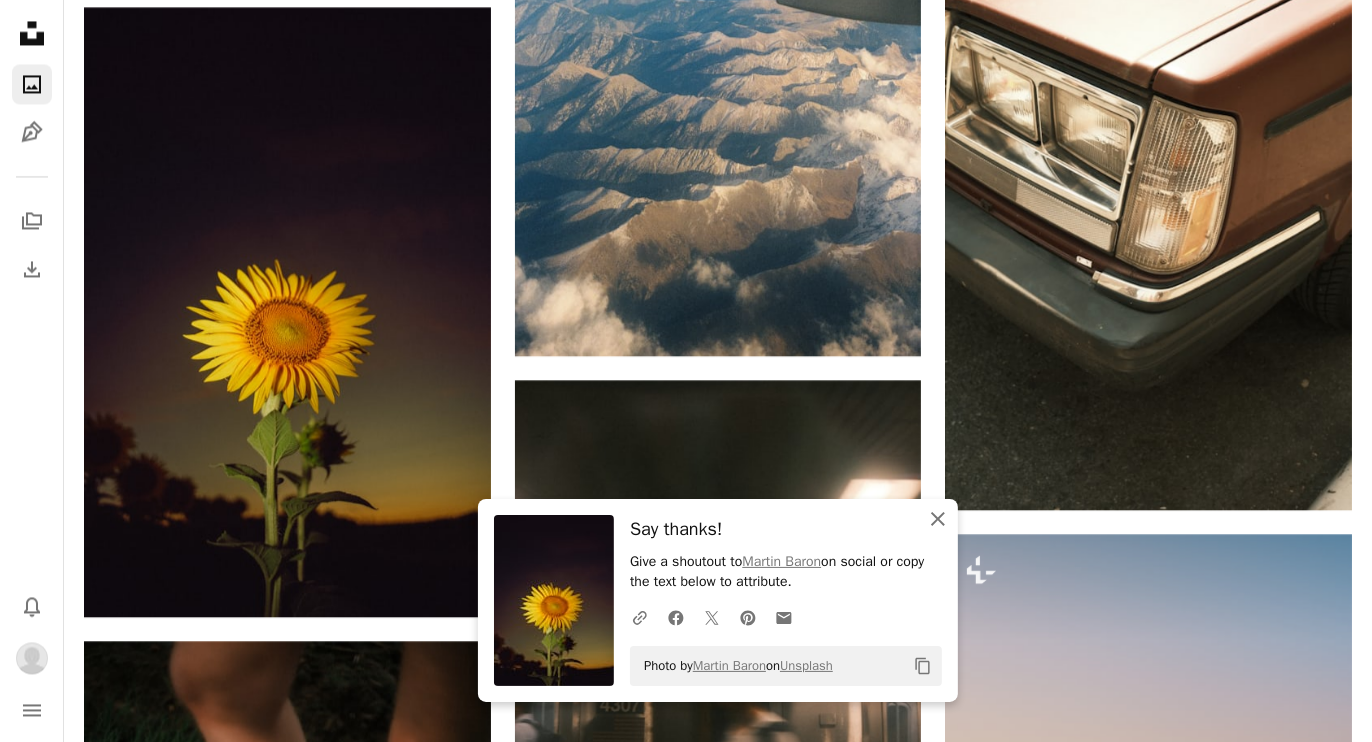 click 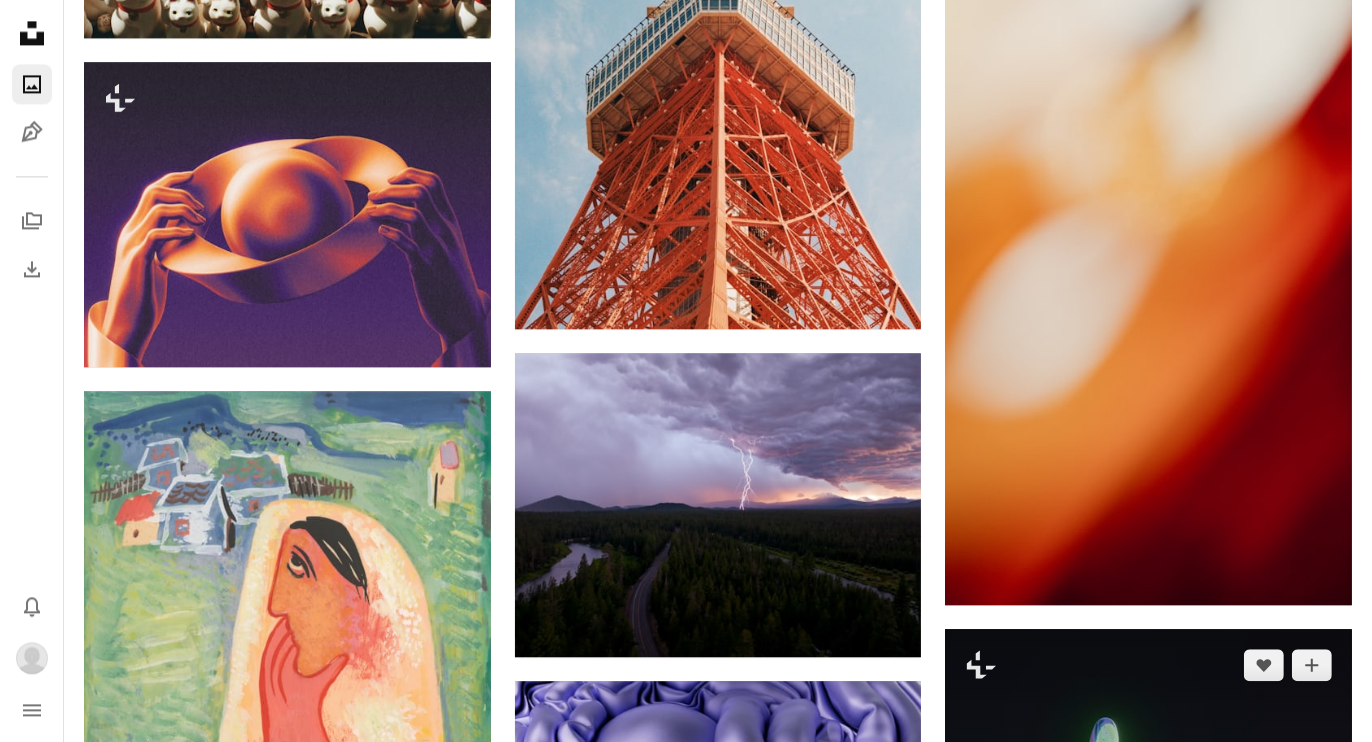 scroll, scrollTop: 22555, scrollLeft: 0, axis: vertical 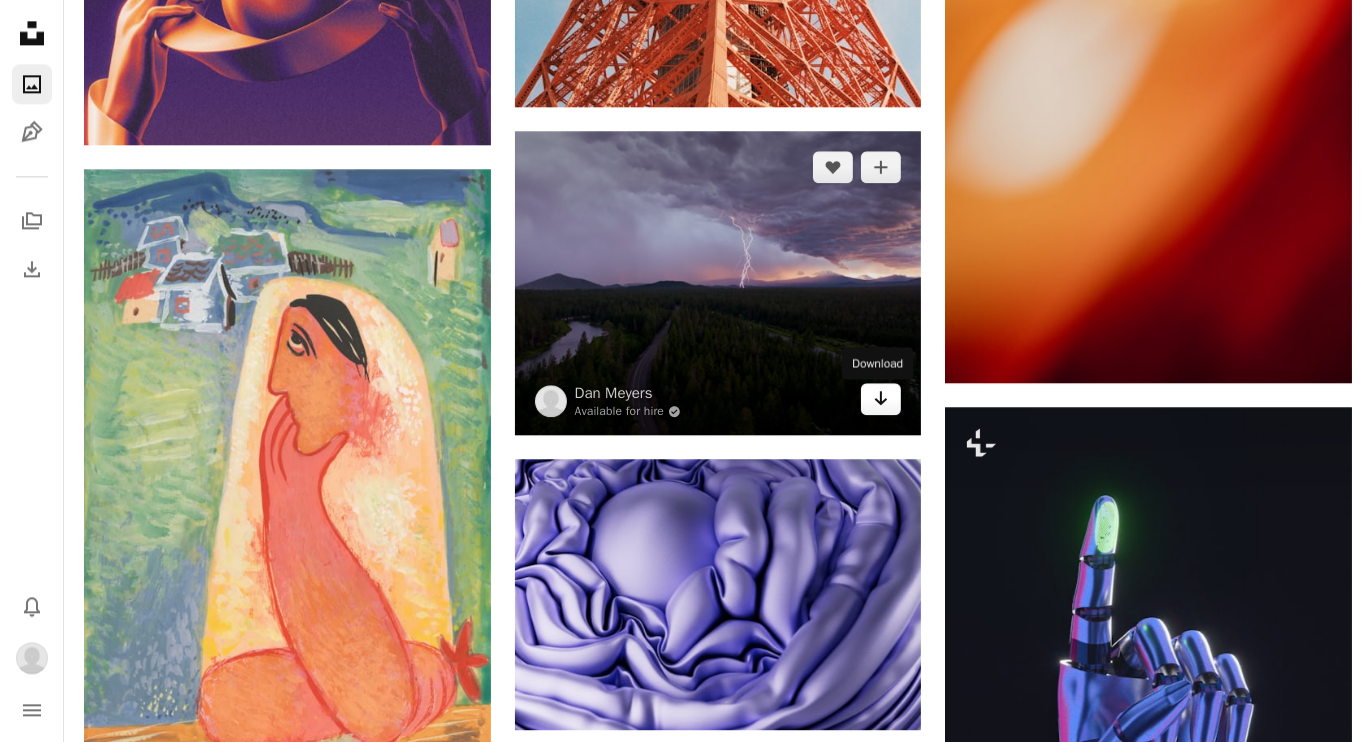 click 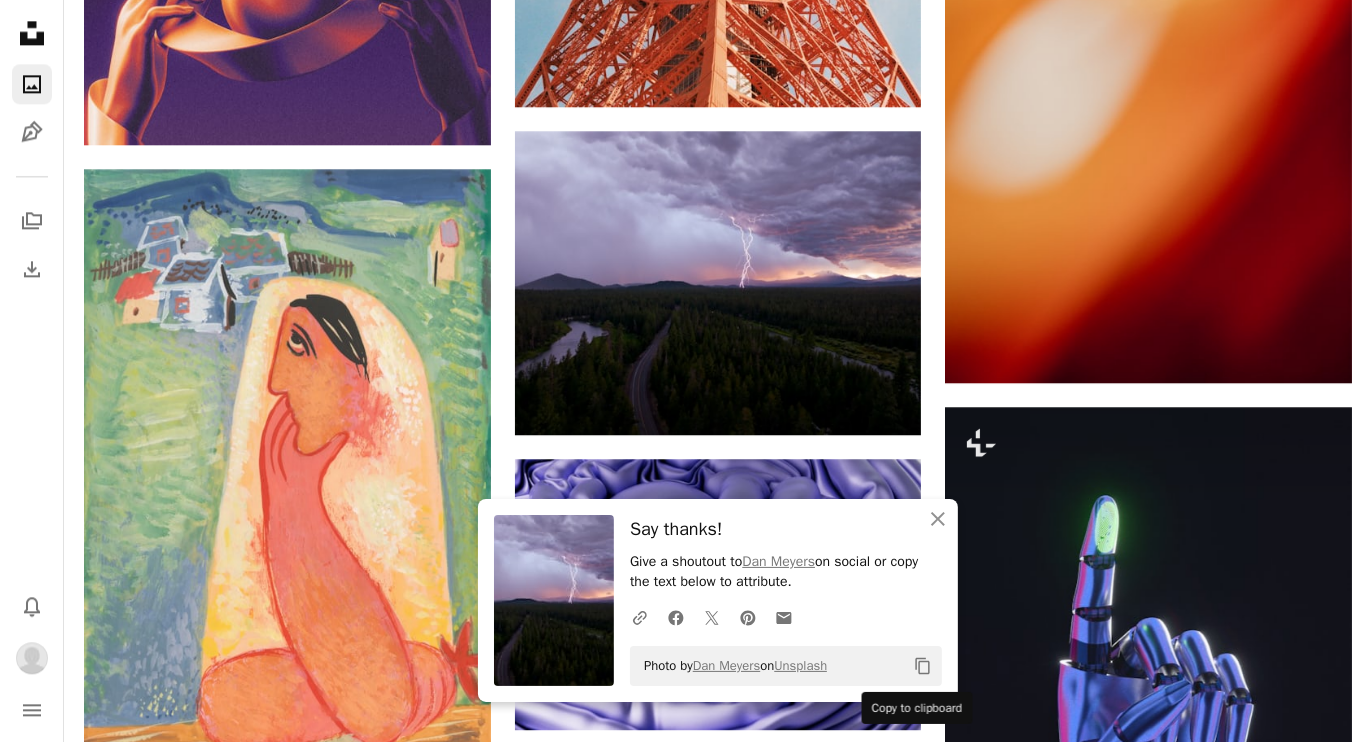 click on "Copy content" 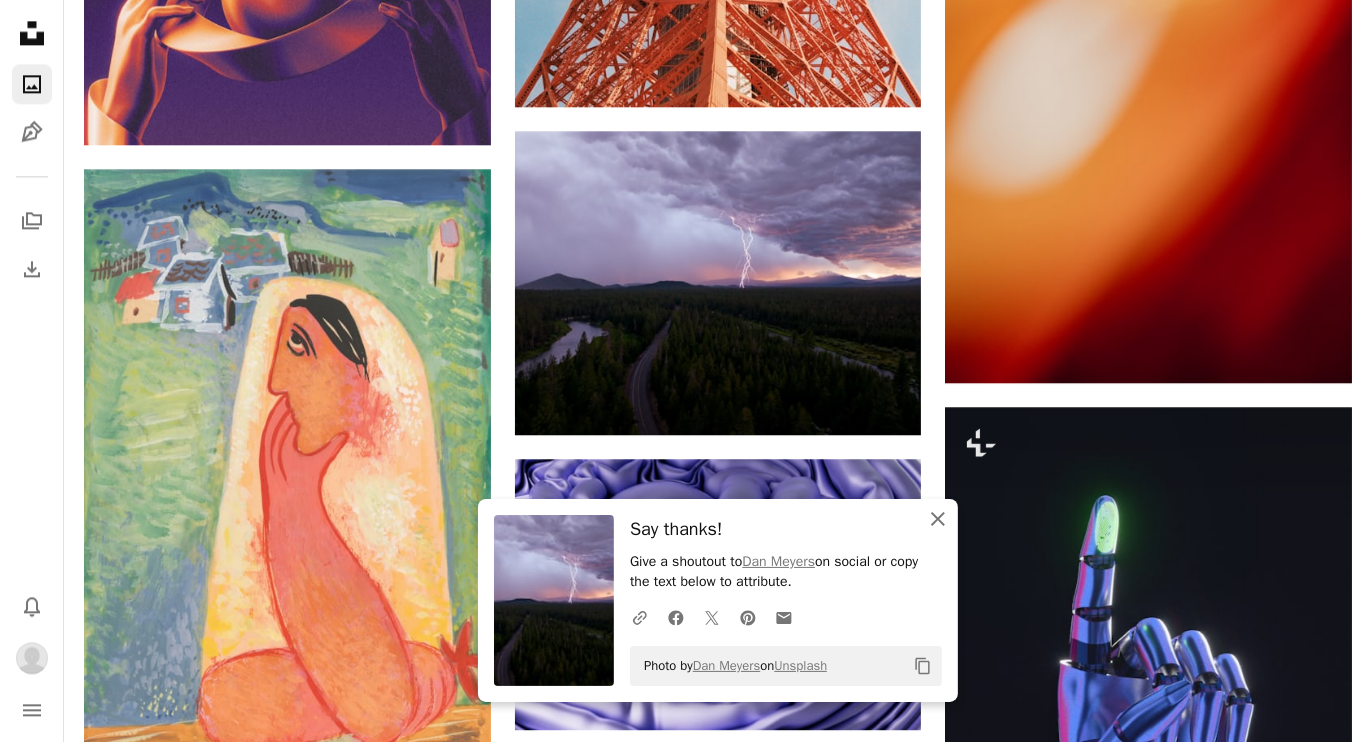 click 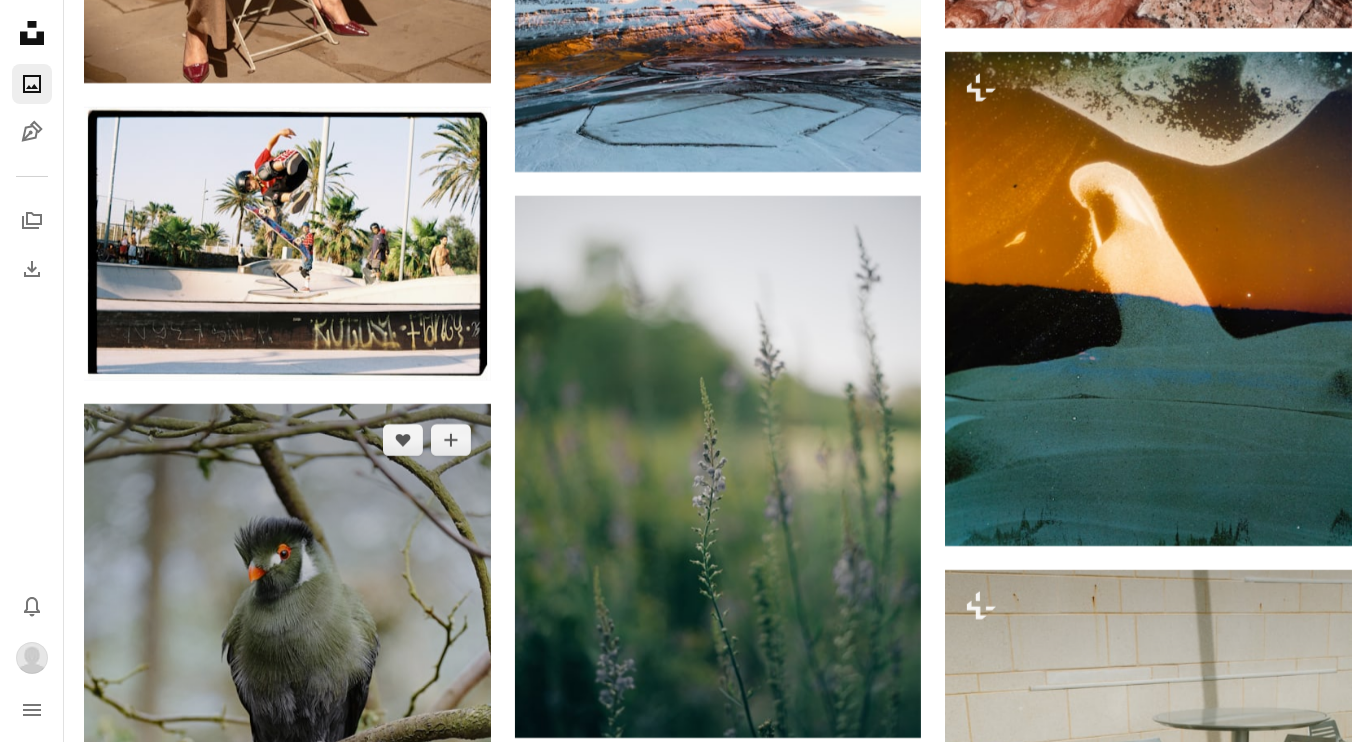scroll, scrollTop: 31000, scrollLeft: 0, axis: vertical 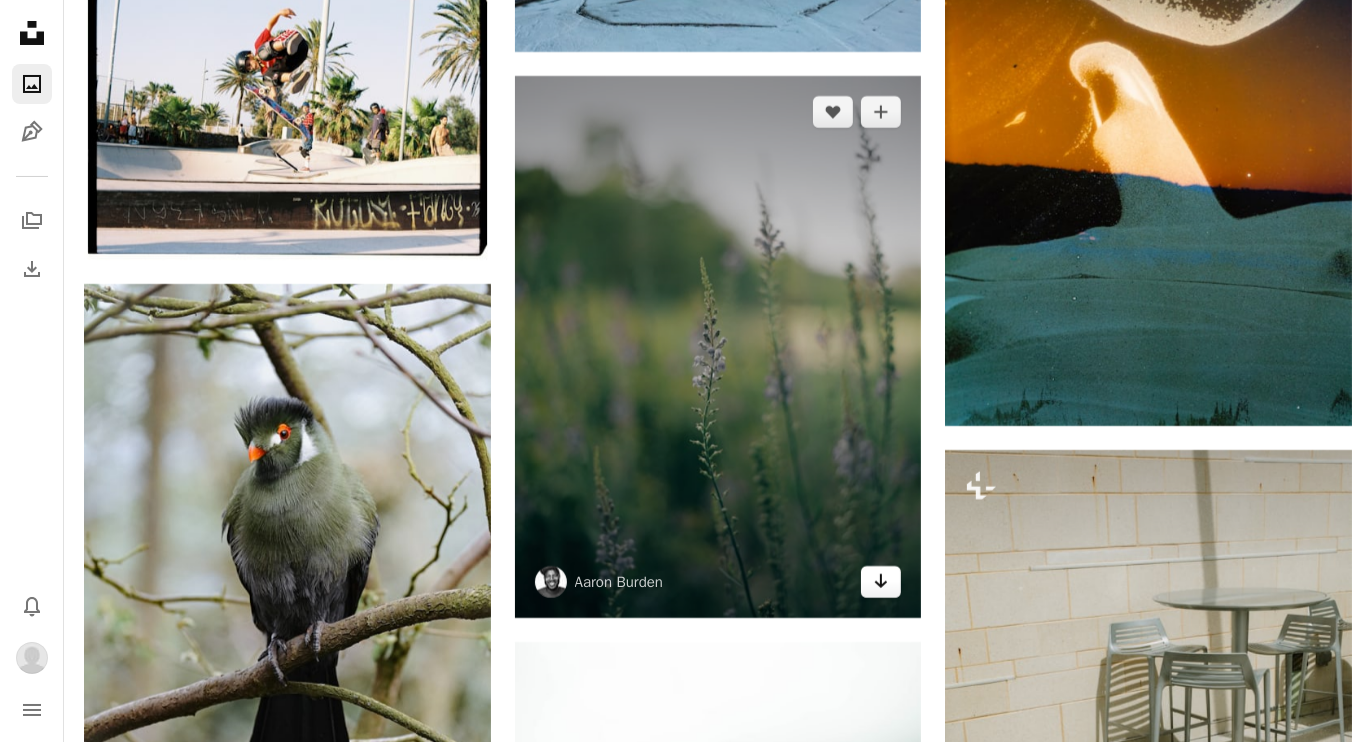 click on "Arrow pointing down" 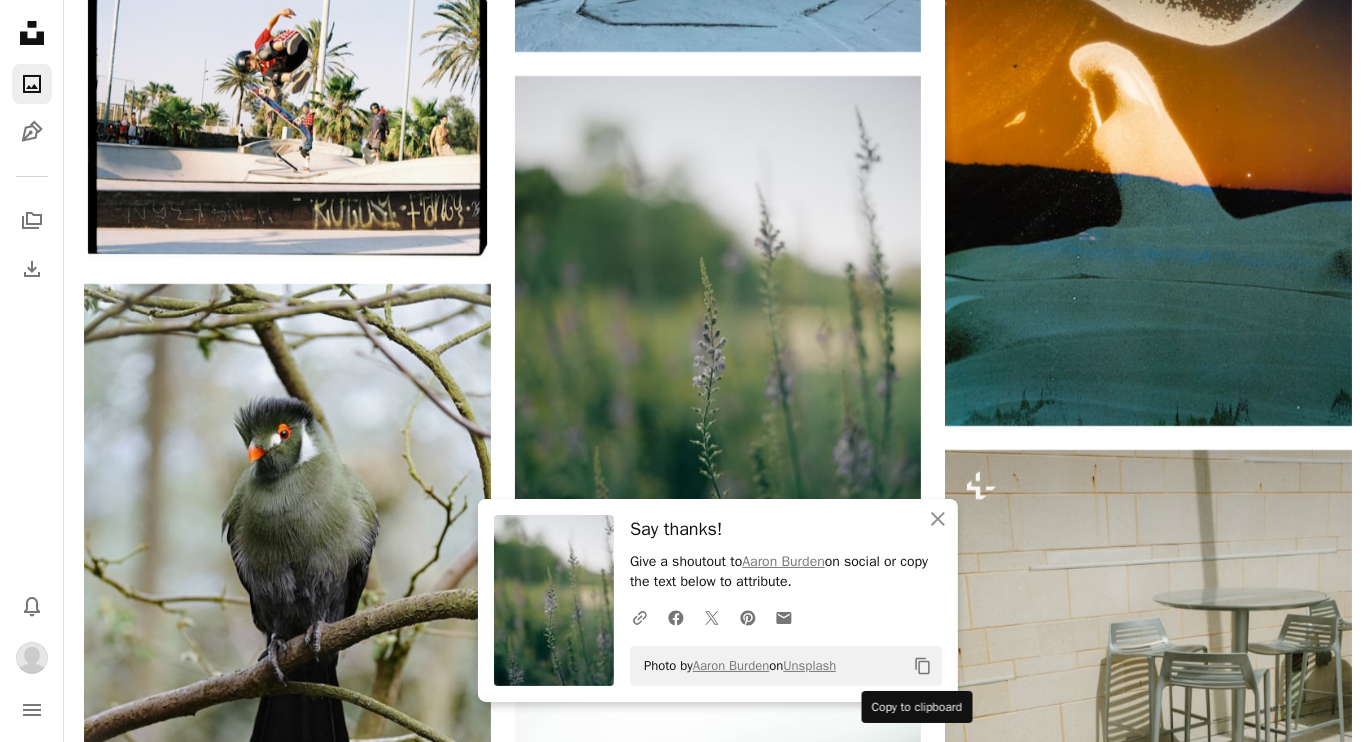 click 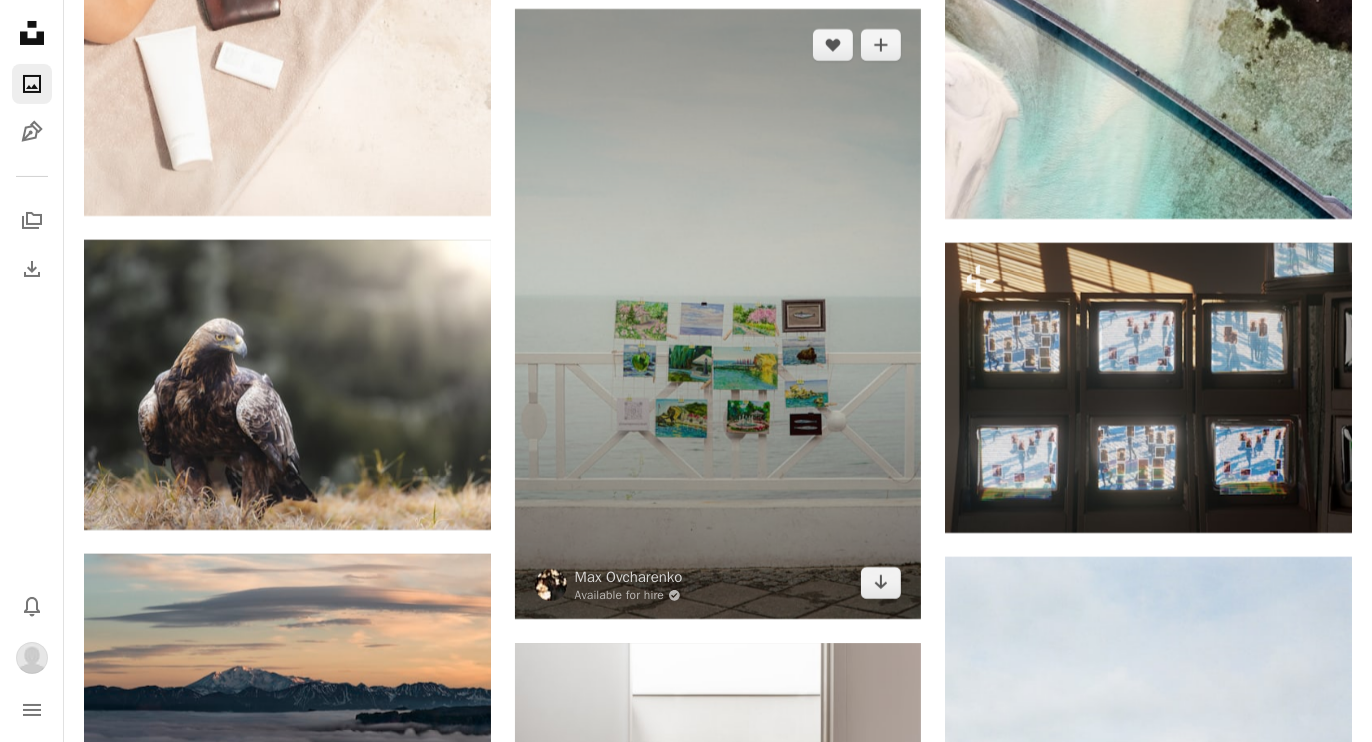scroll, scrollTop: 37222, scrollLeft: 0, axis: vertical 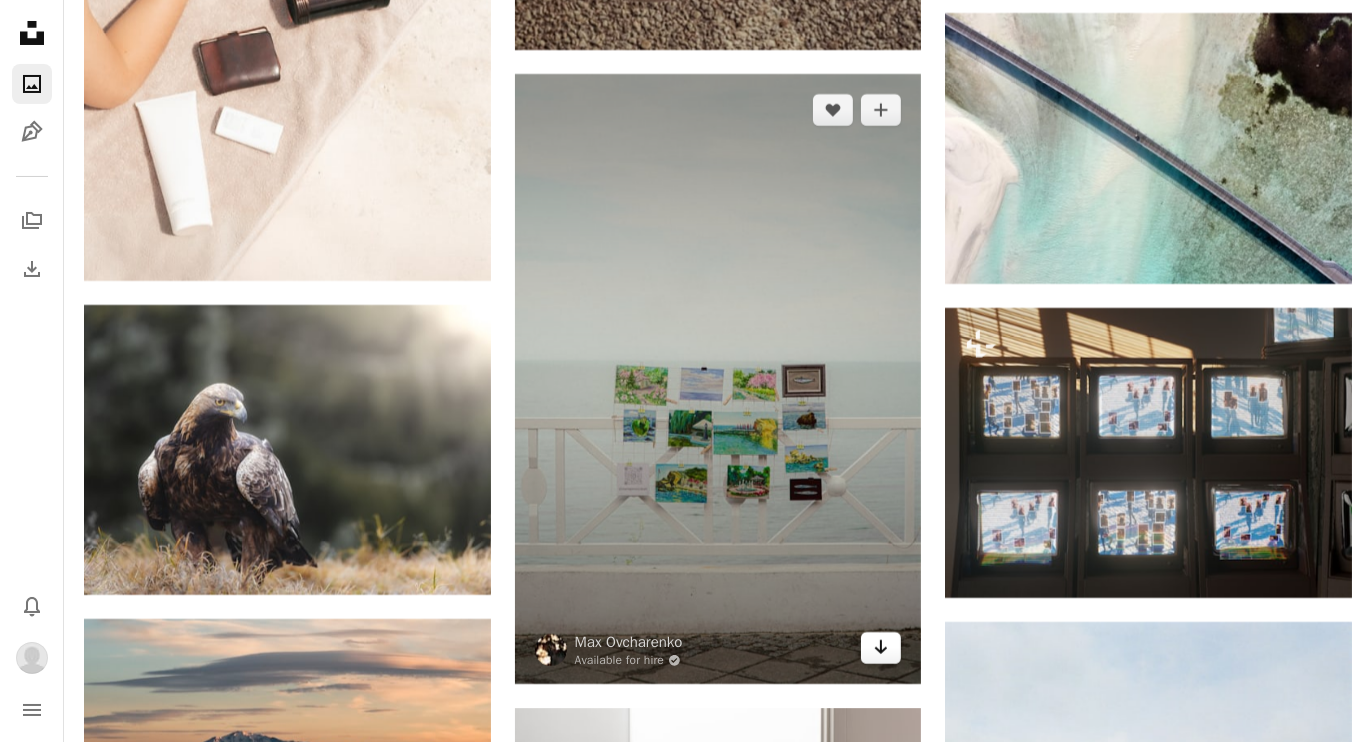 click on "Arrow pointing down" at bounding box center (881, 648) 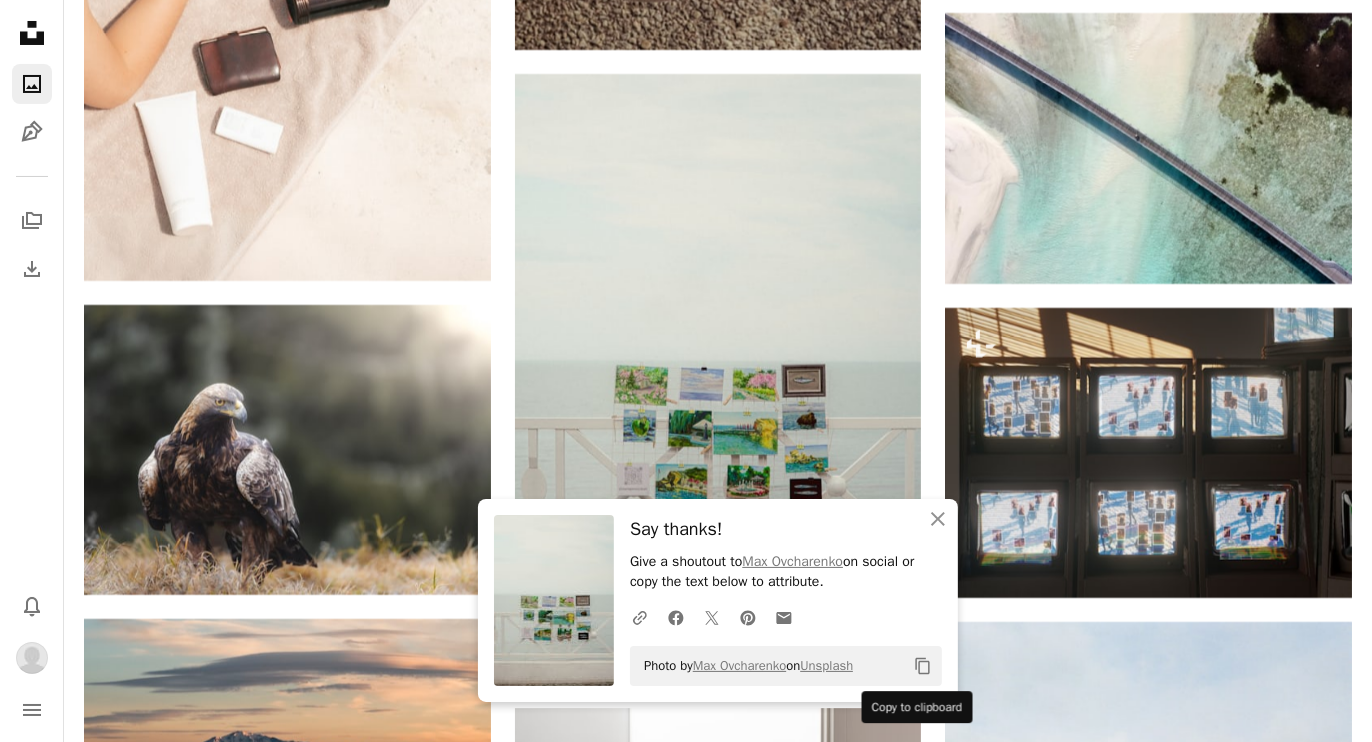 click 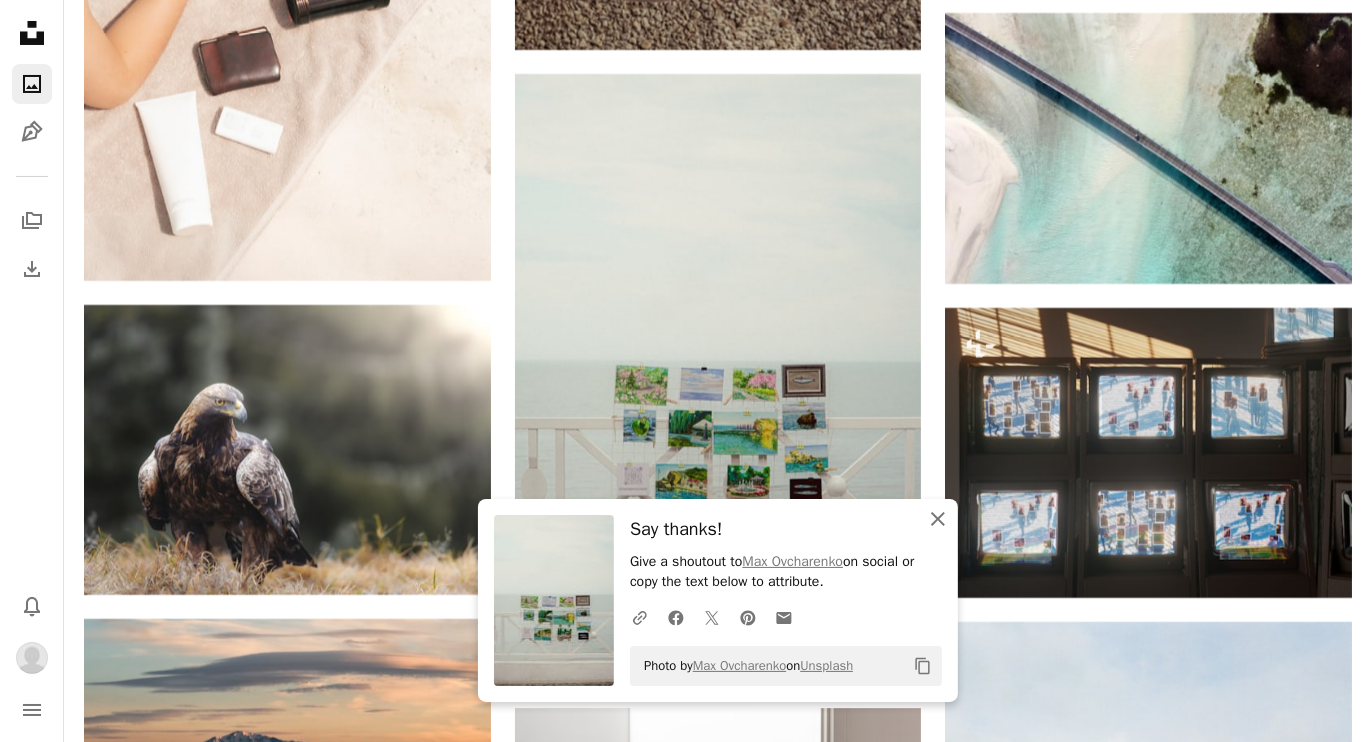 click on "An X shape" 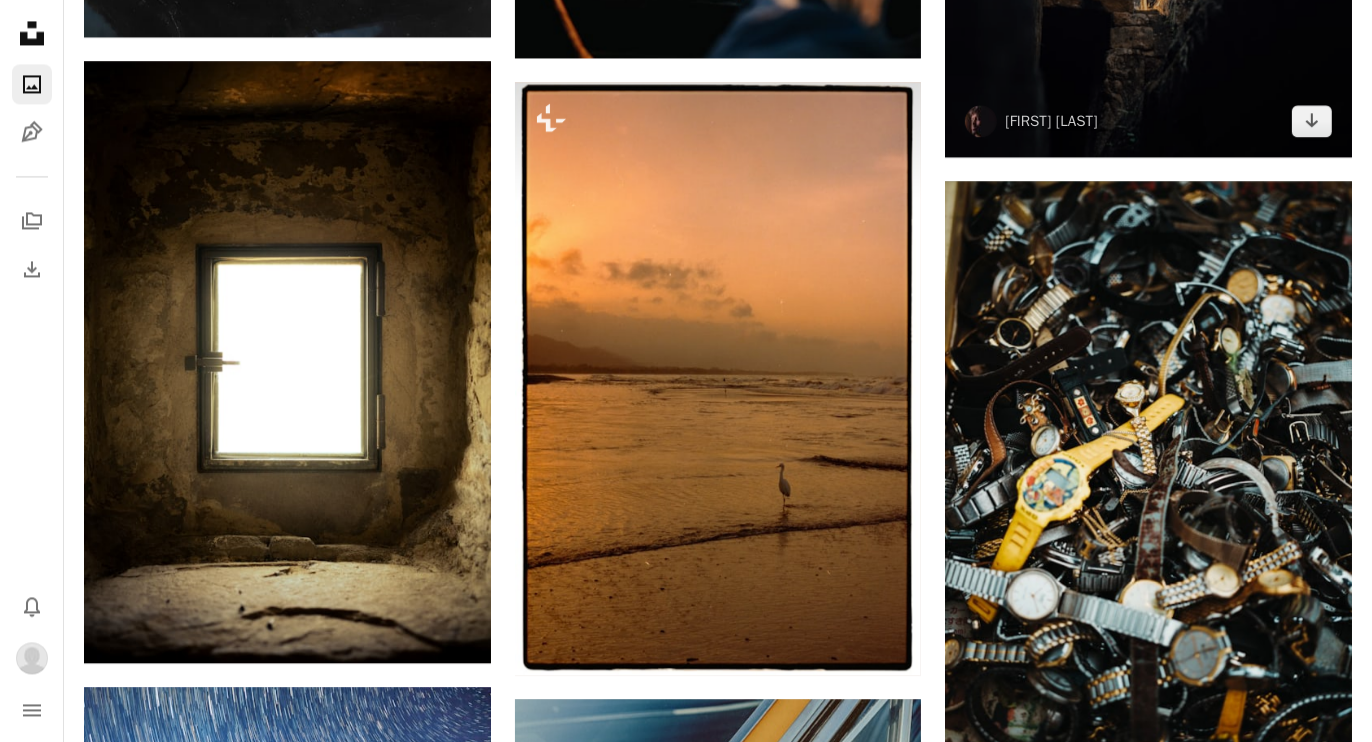 scroll, scrollTop: 71444, scrollLeft: 0, axis: vertical 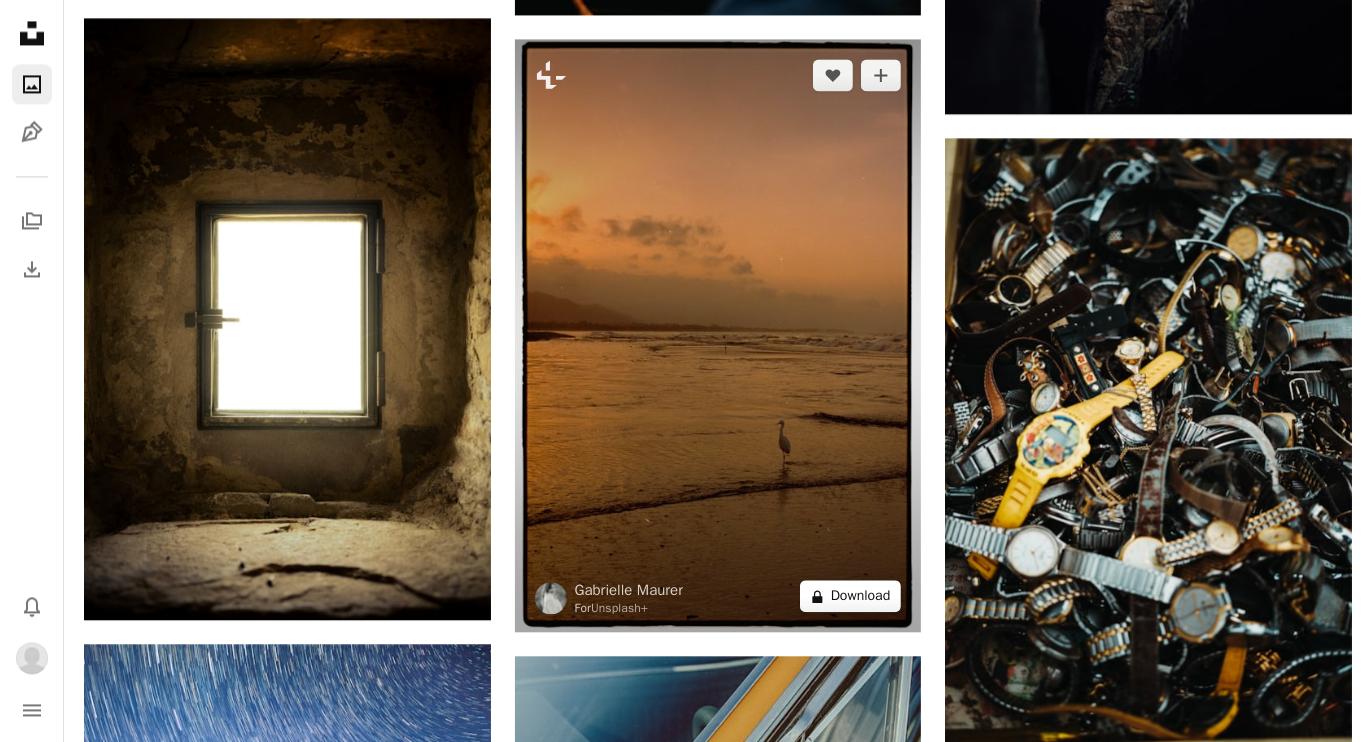 click on "A lock Download" at bounding box center (851, 596) 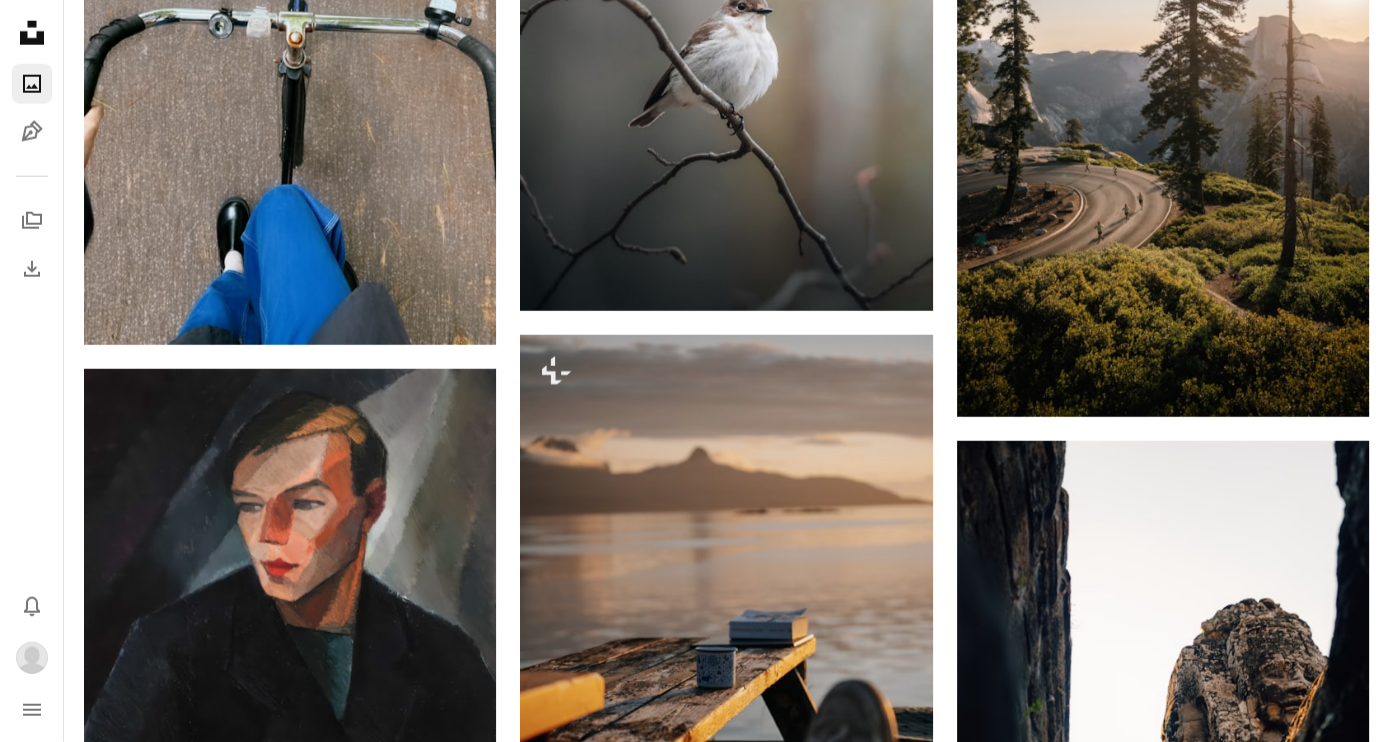 click on "An X shape Premium, ready to use images. Get unlimited access. A plus sign Members-only content added monthly A plus sign Unlimited royalty-free downloads A plus sign Illustrations  New A plus sign Enhanced legal protections yearly 66%  off monthly $12   $4 USD per month * Get  Unsplash+ * When paid annually, billed upfront  $48 Taxes where applicable. Renews automatically. Cancel anytime." at bounding box center [694, 5633] 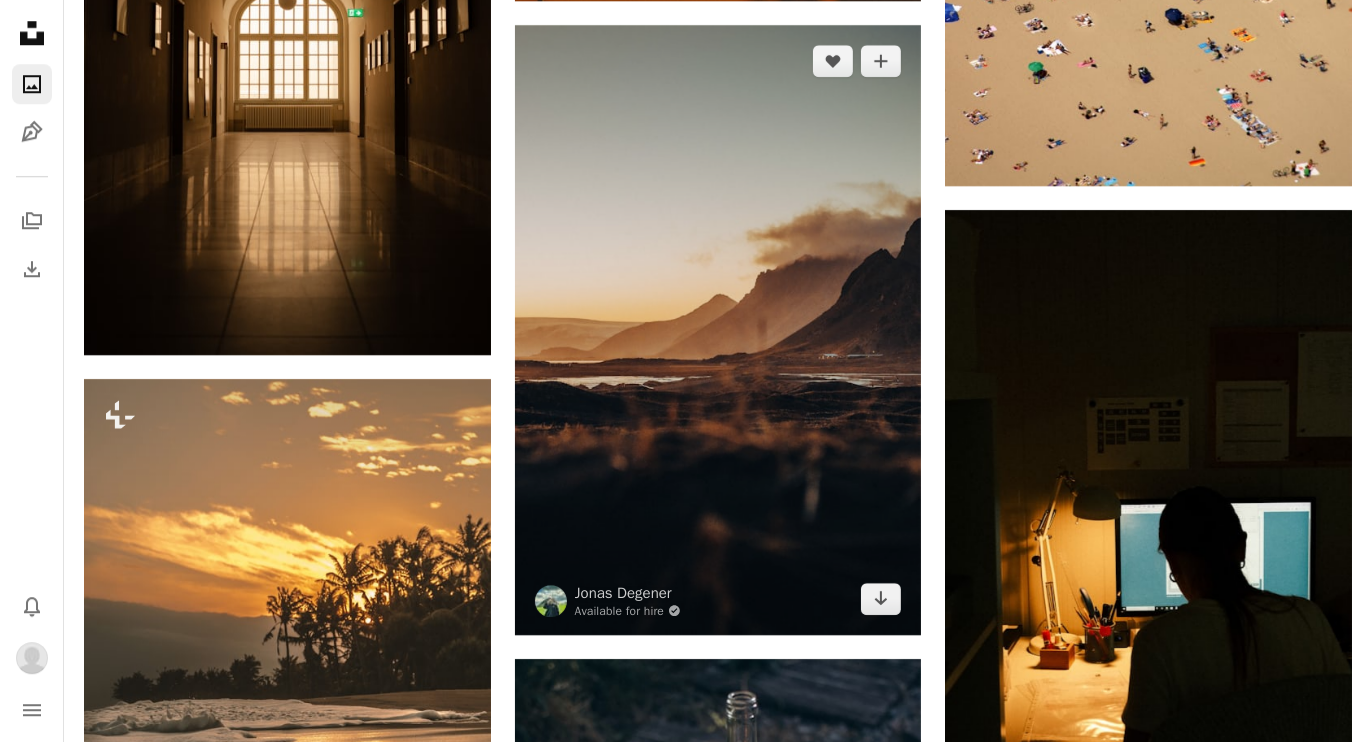 scroll, scrollTop: 72666, scrollLeft: 0, axis: vertical 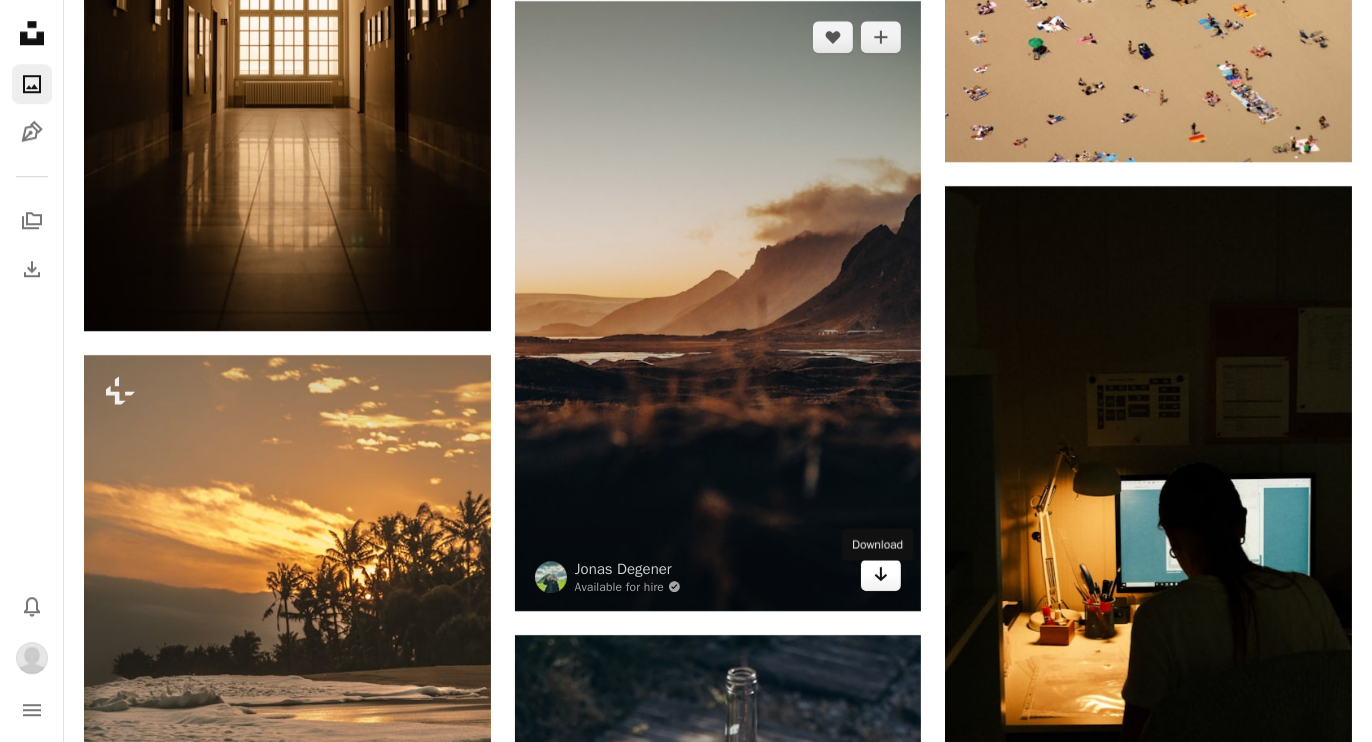 click on "Arrow pointing down" 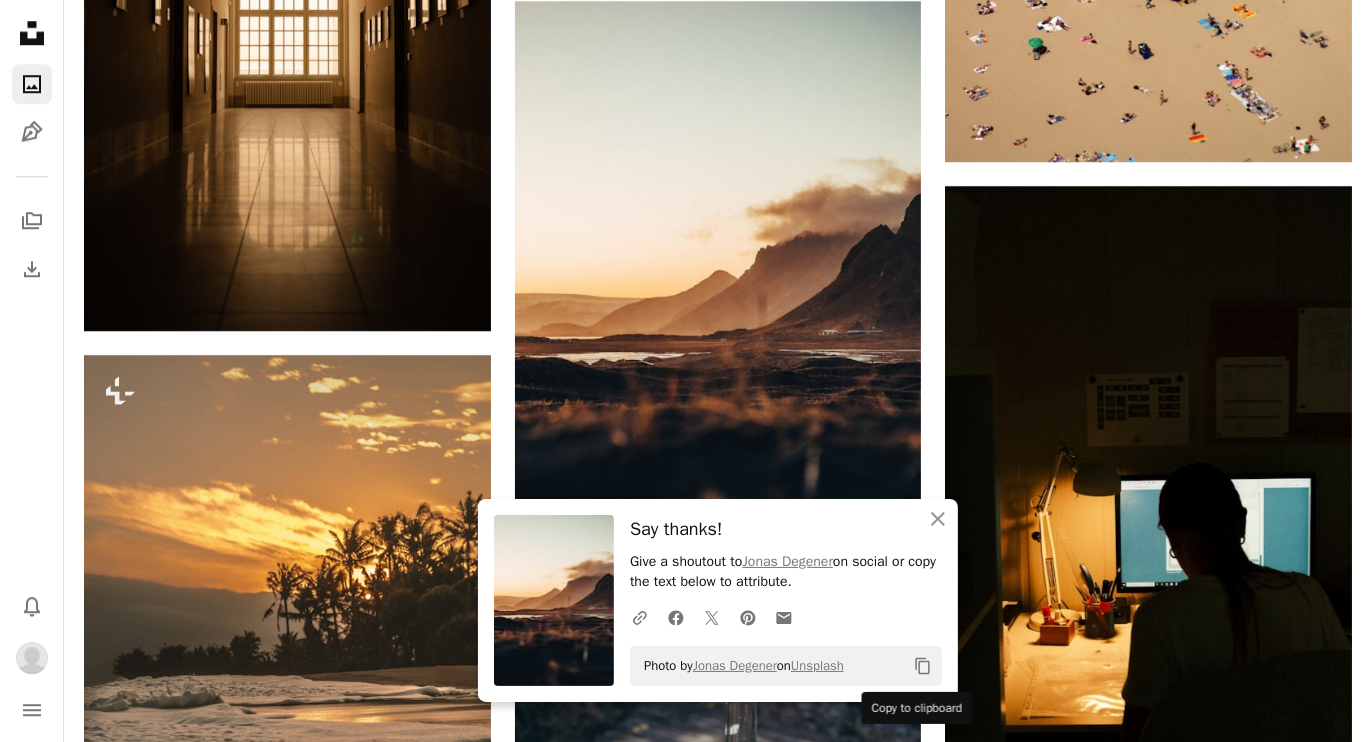 click on "Copy content" 